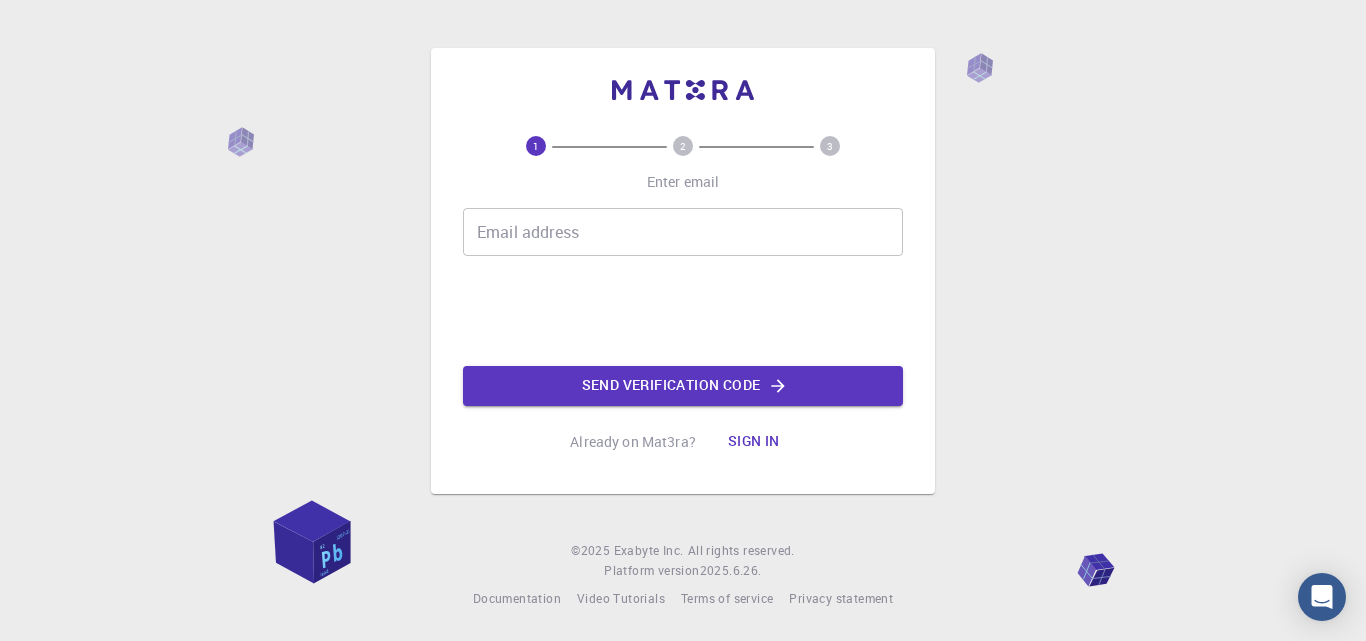 scroll, scrollTop: 0, scrollLeft: 0, axis: both 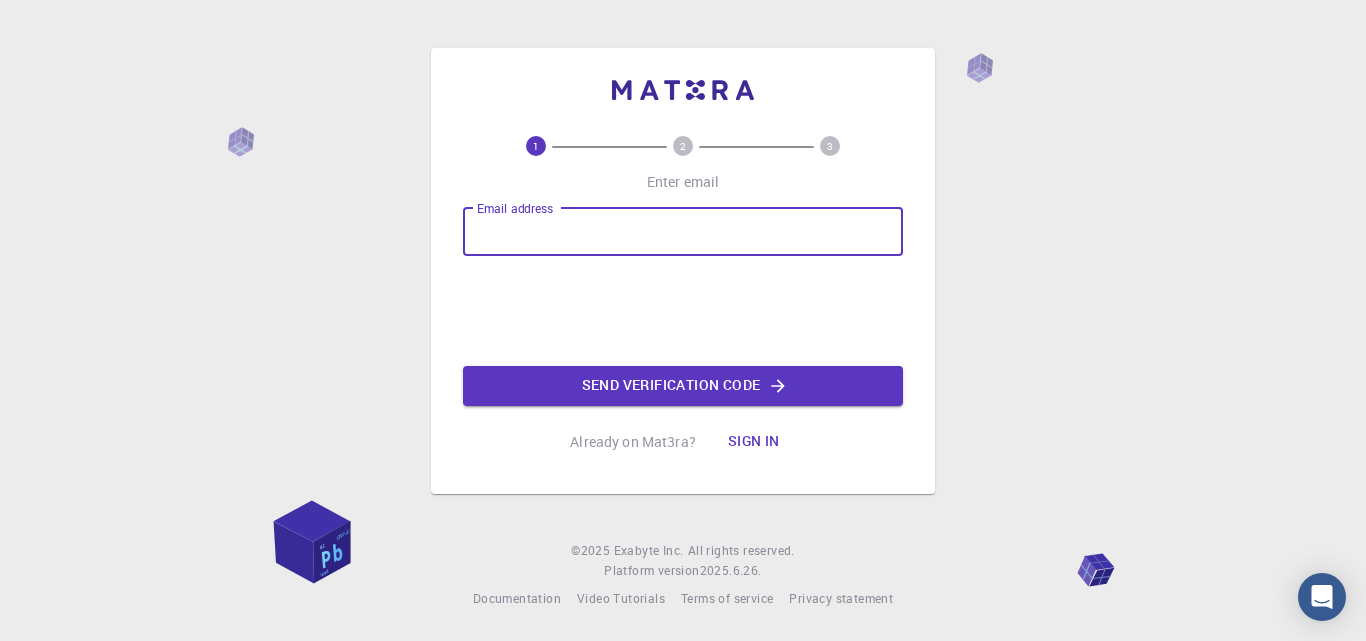 click on "Email address" at bounding box center (683, 232) 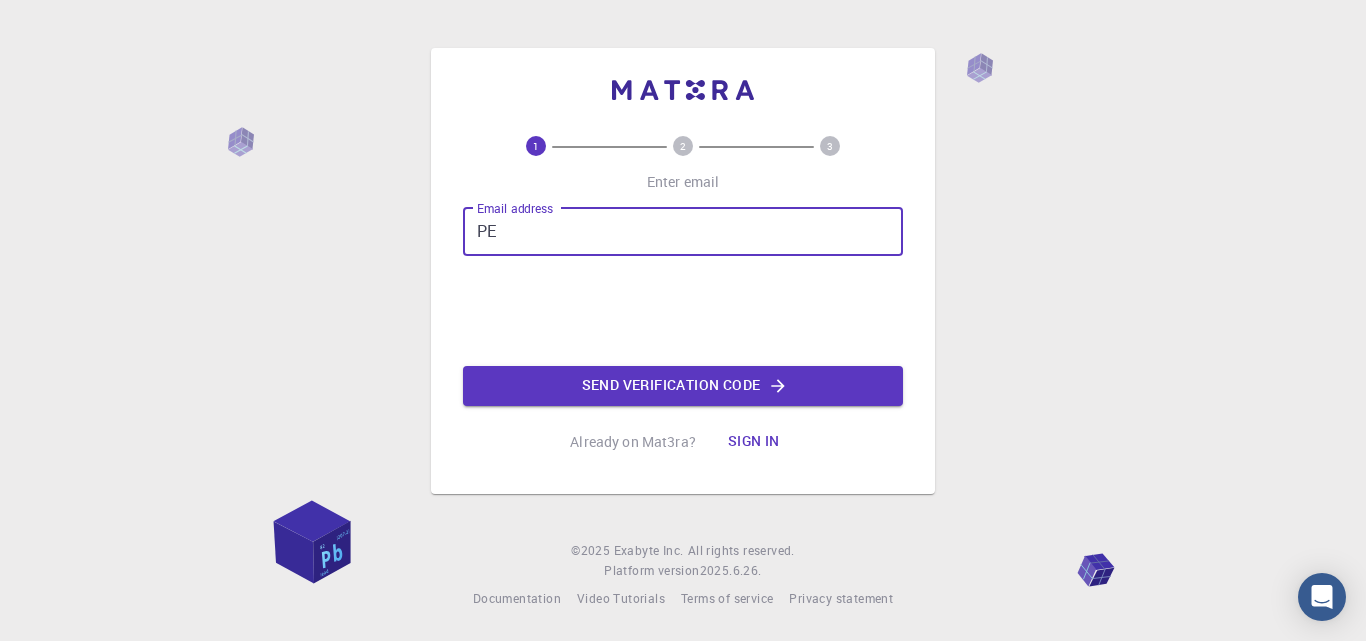 type on "P" 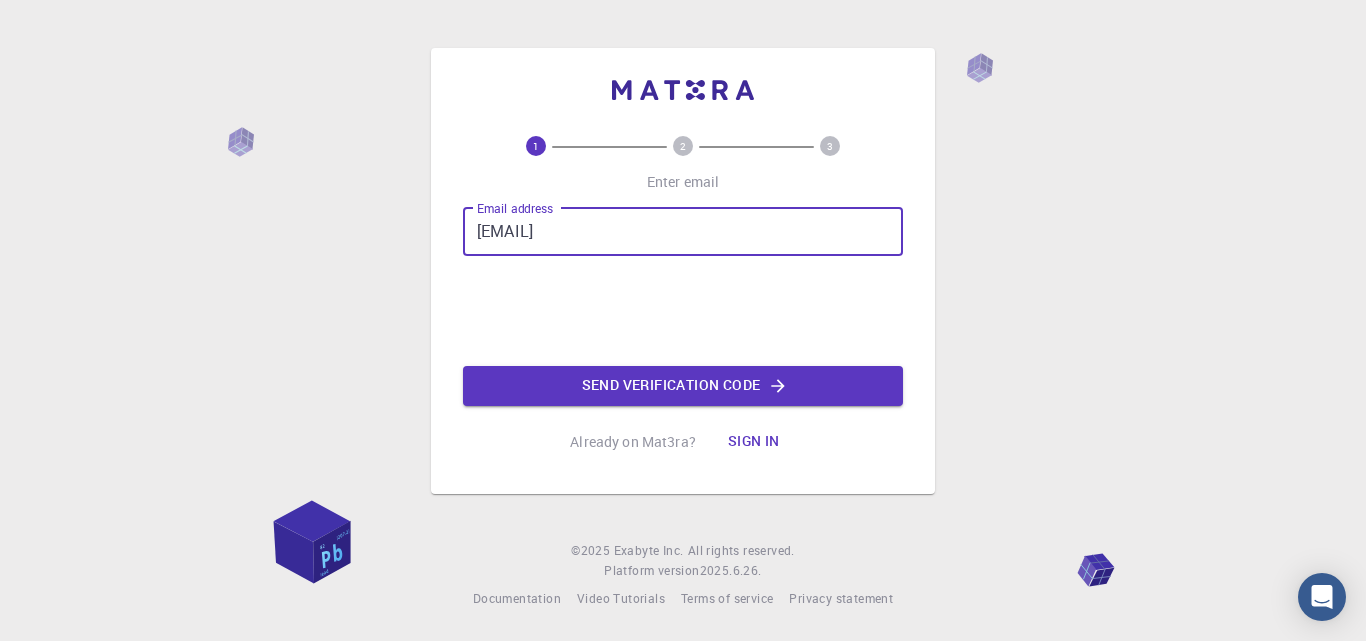 type on "[EMAIL]" 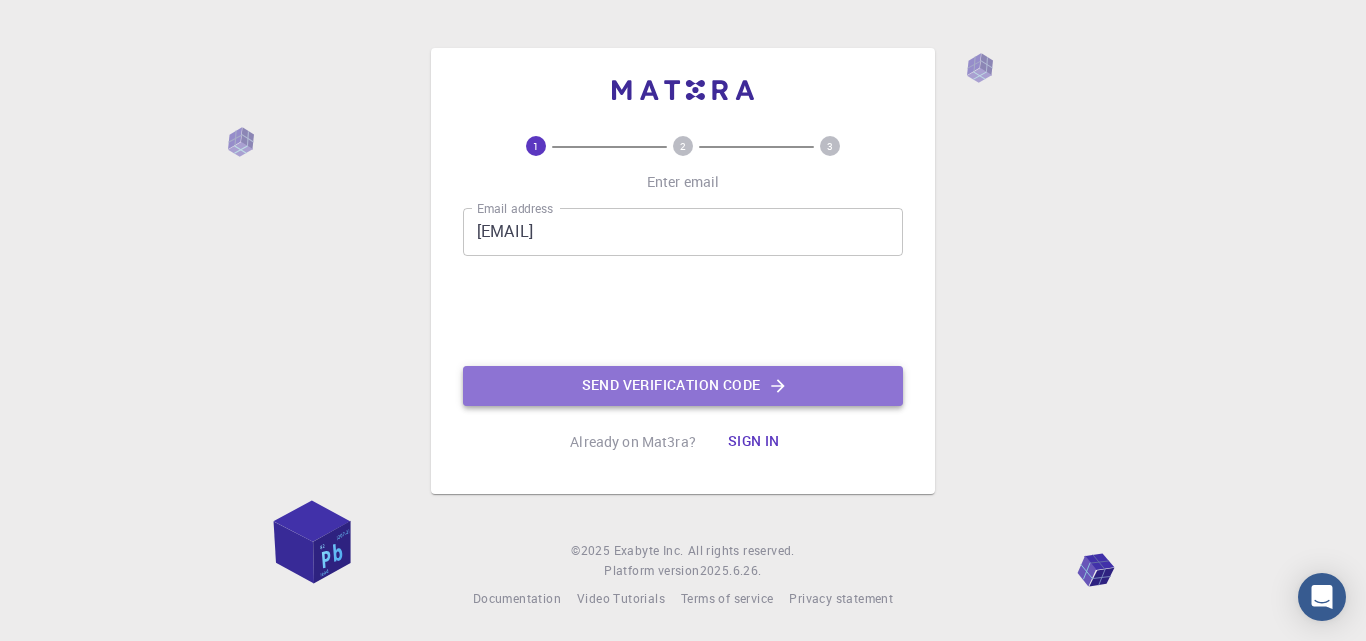 click on "Send verification code" 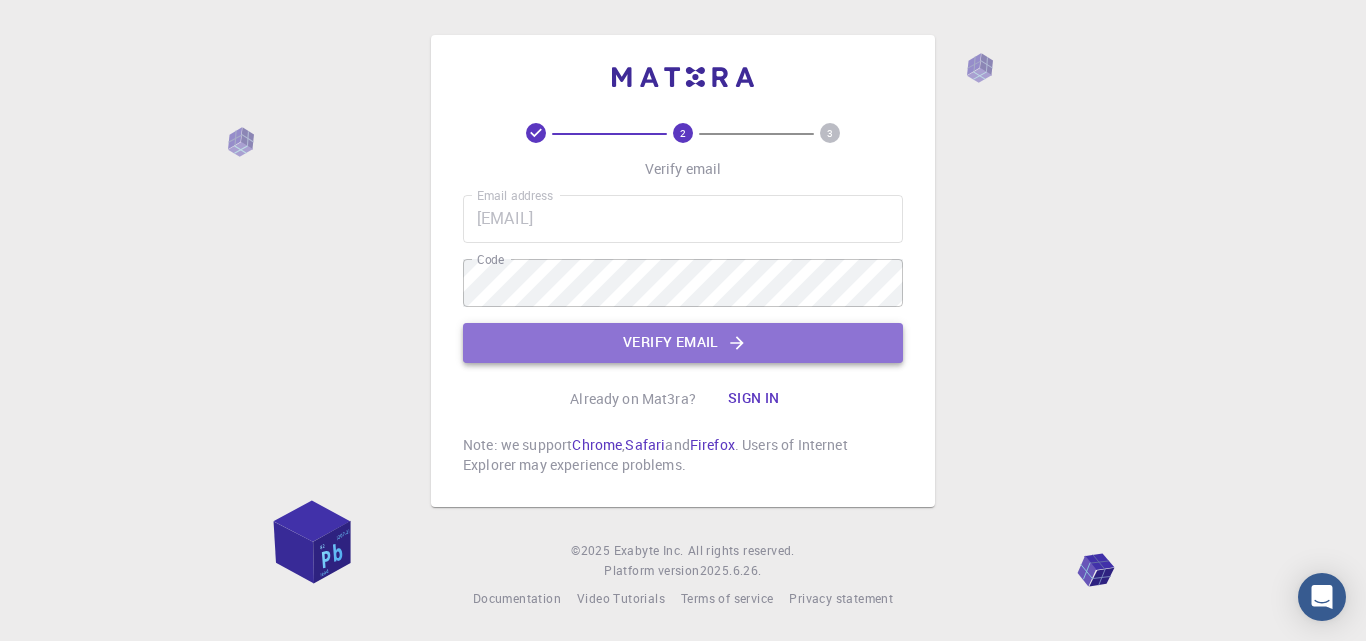 click on "Verify email" 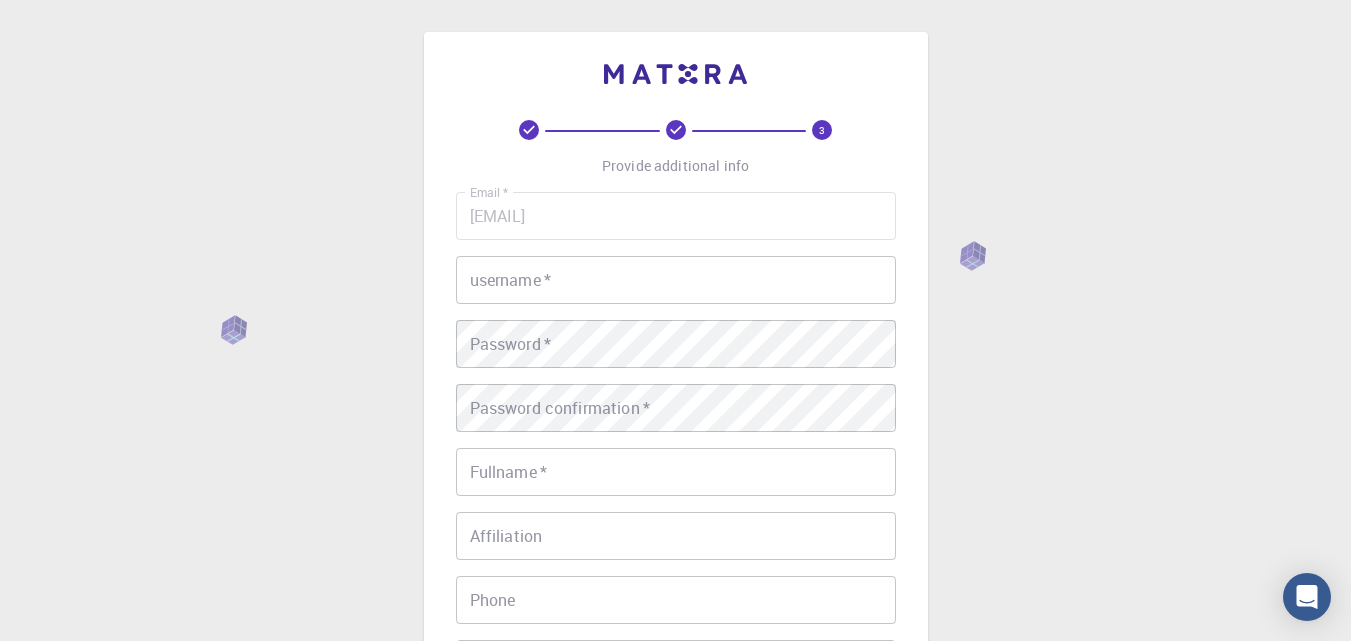 click on "username   *" at bounding box center [676, 280] 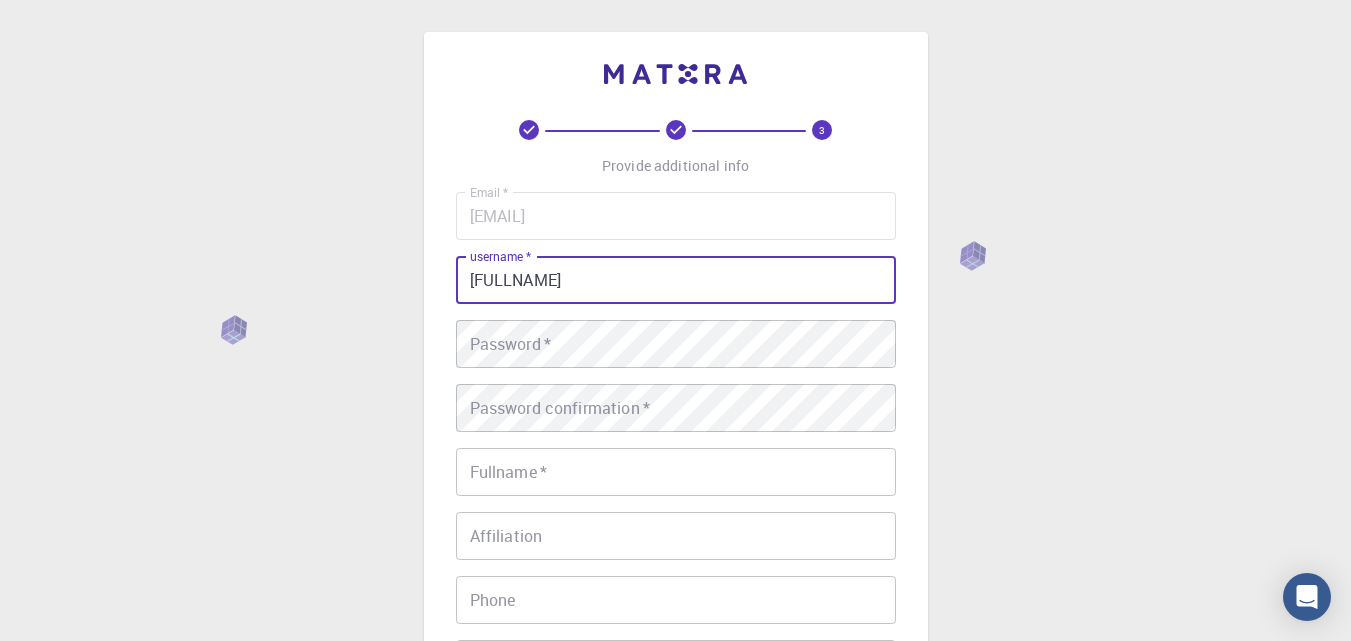 type on "[FULLNAME]" 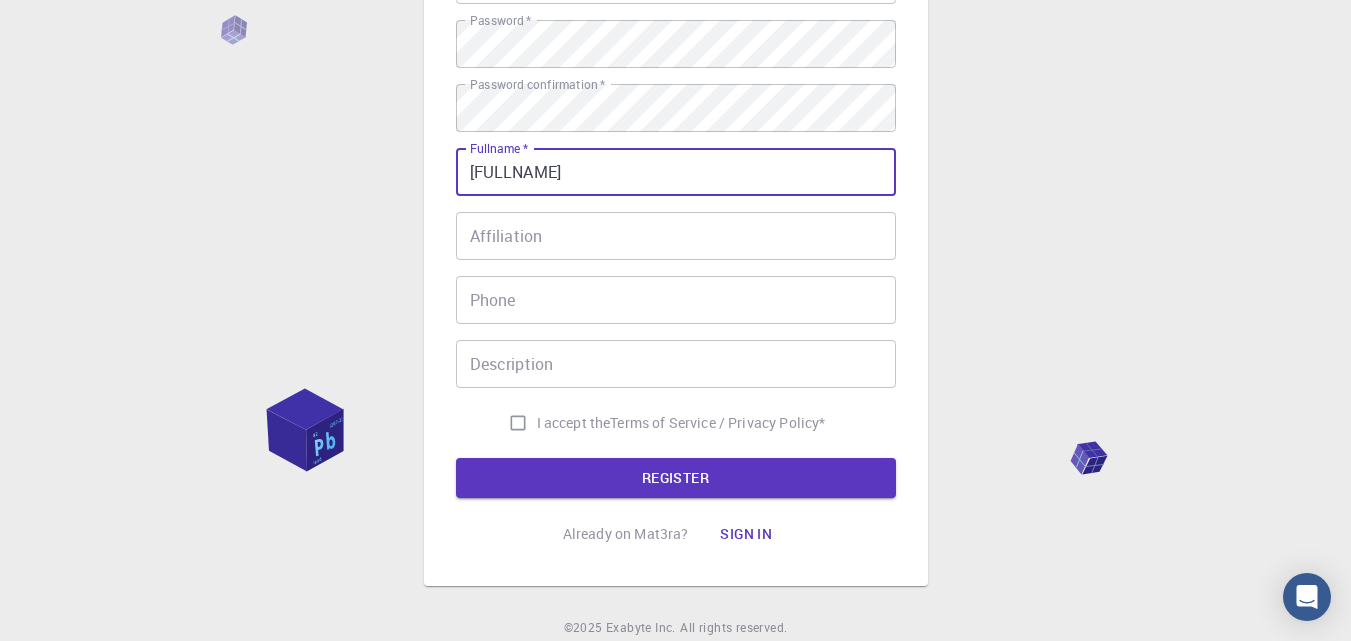 scroll, scrollTop: 377, scrollLeft: 0, axis: vertical 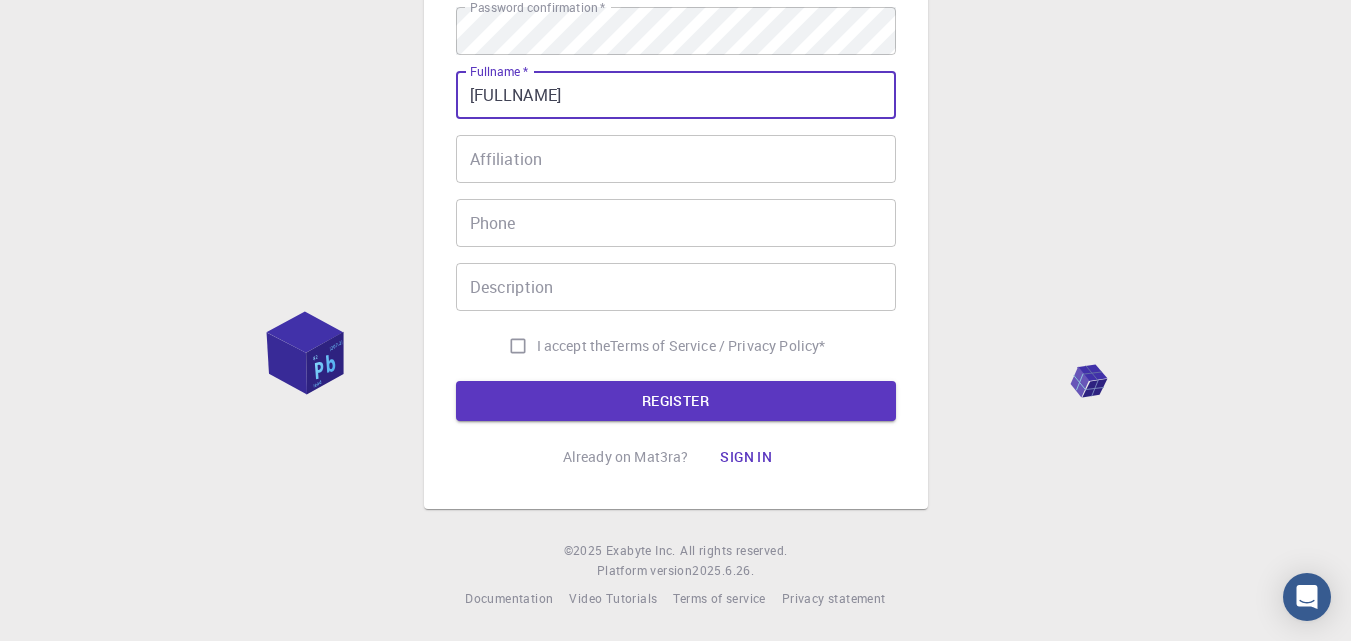 type on "[FULLNAME]" 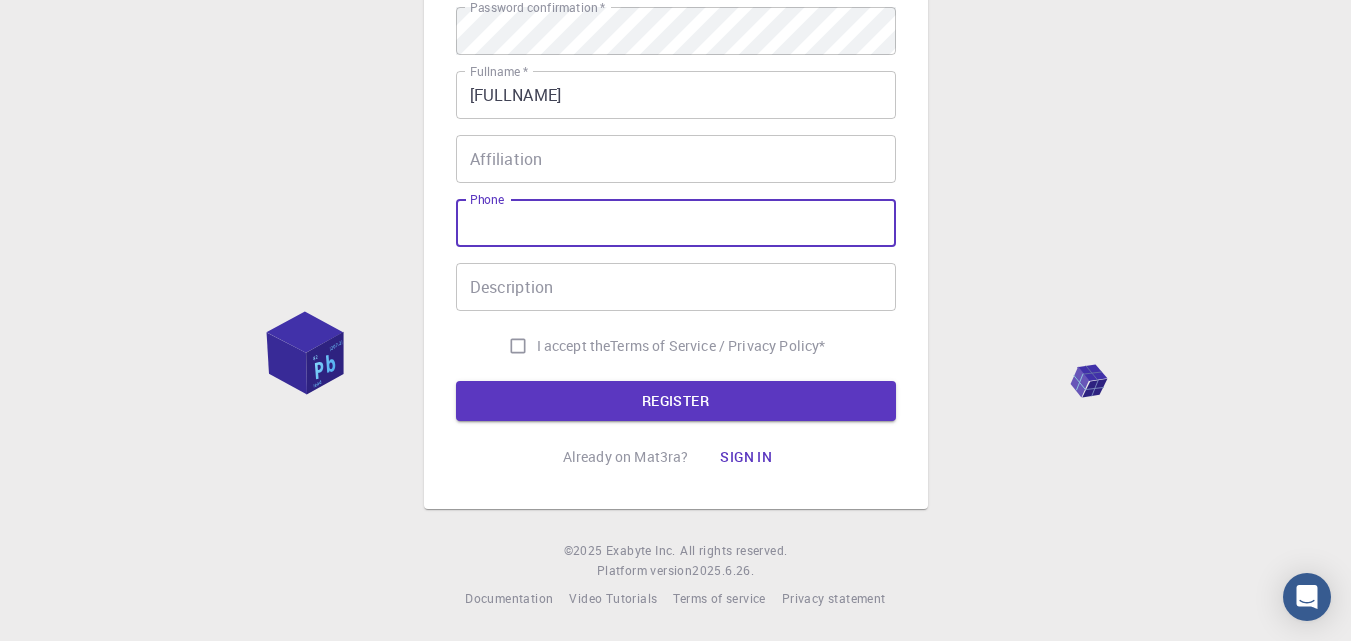 click on "Phone" at bounding box center [676, 223] 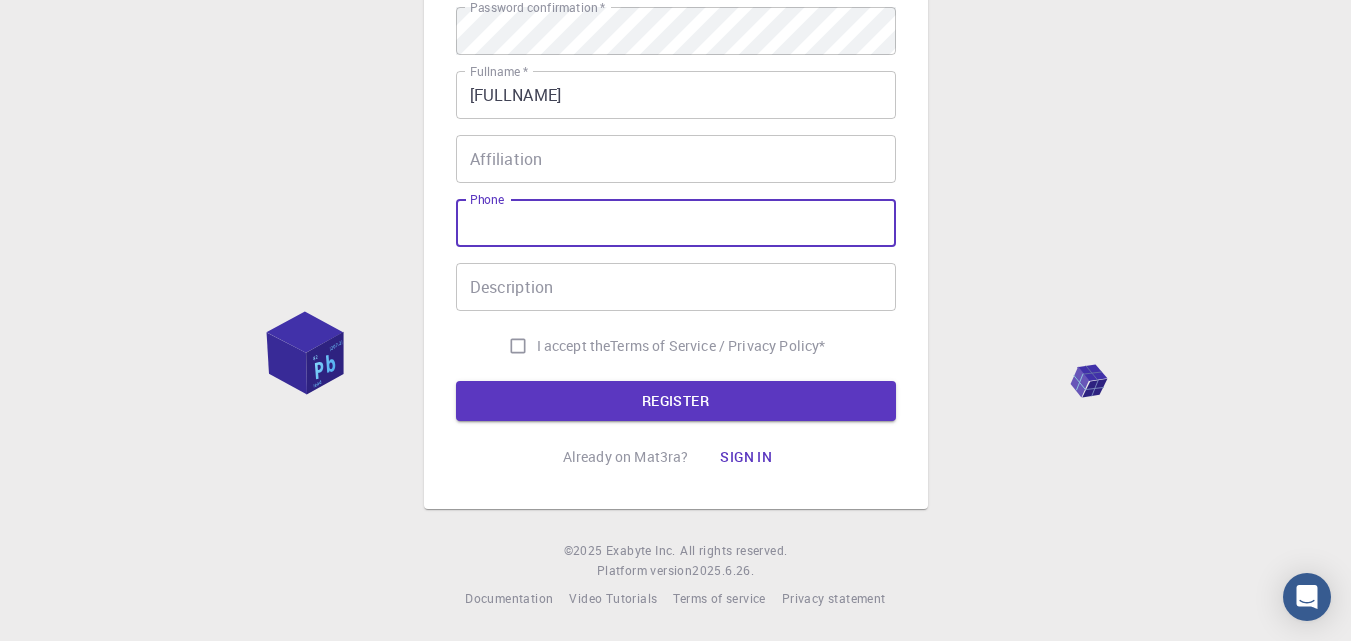 type on "0" 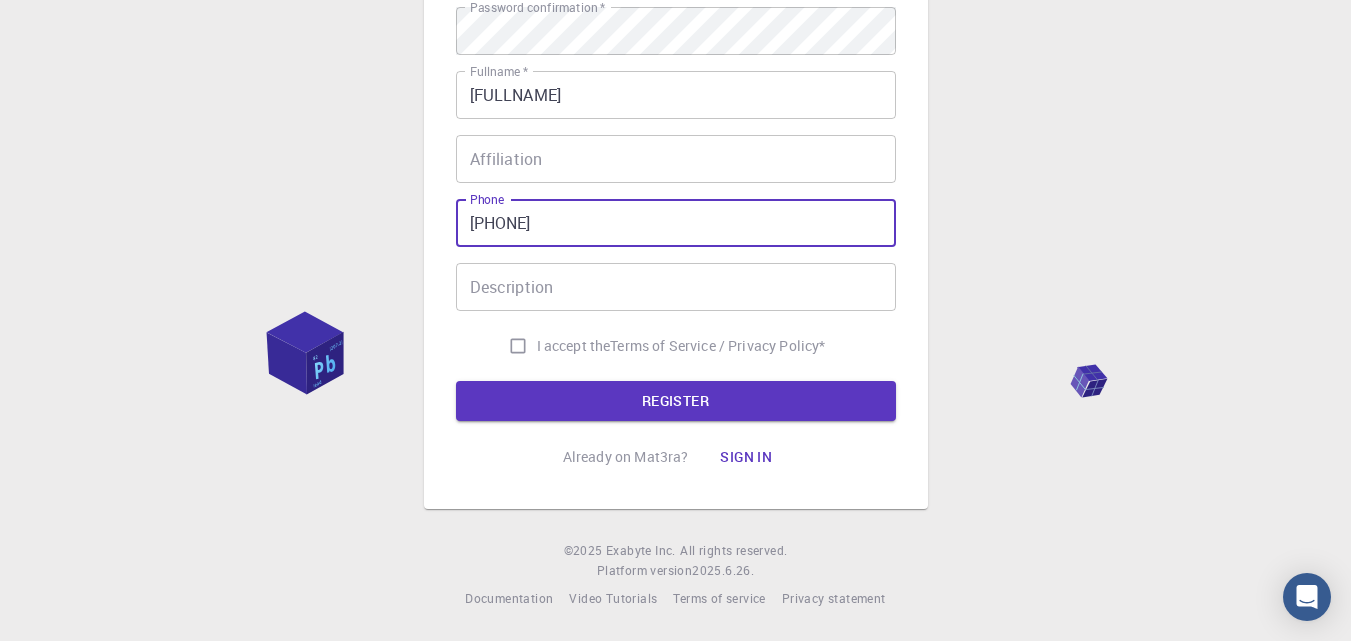 type on "[PHONE]" 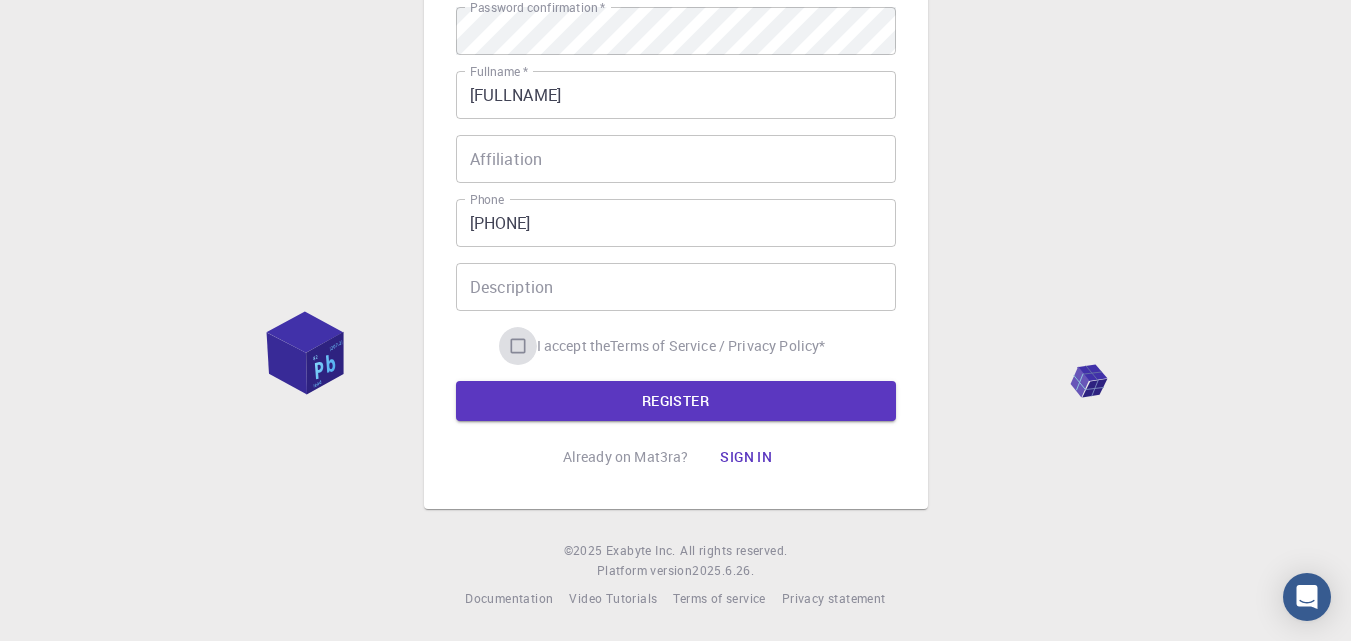 click on "I accept the  Terms of Service / Privacy Policy  *" at bounding box center (518, 346) 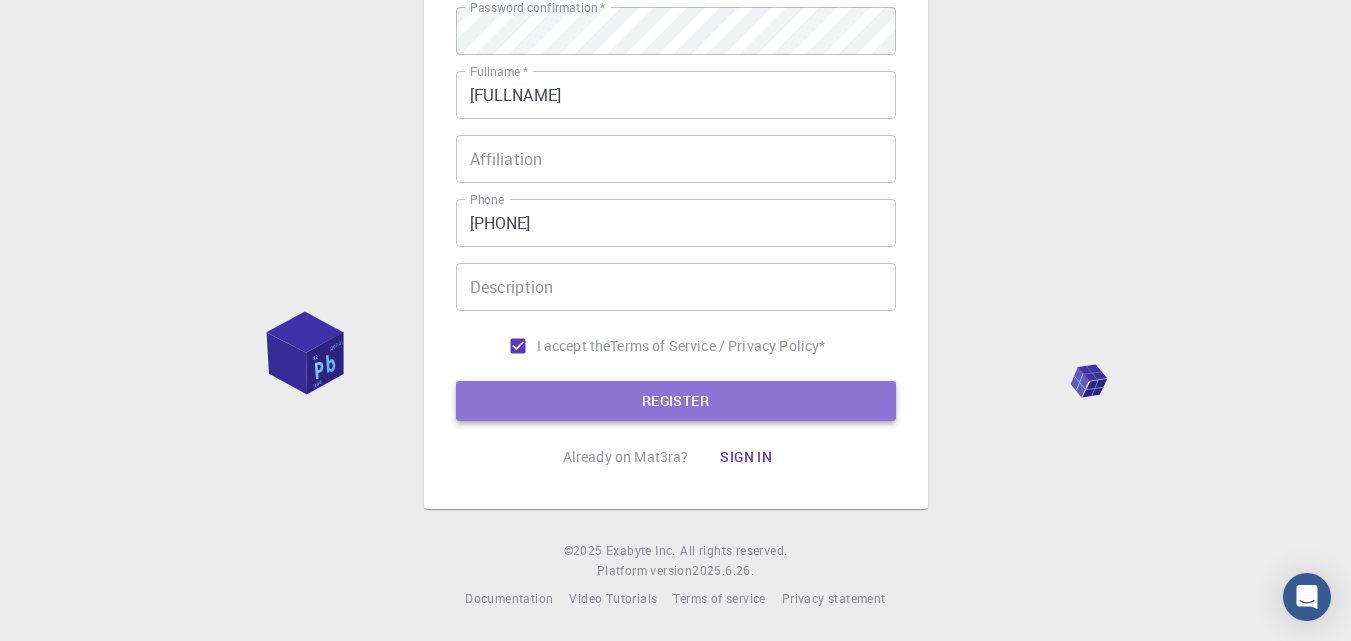 click on "REGISTER" at bounding box center [676, 401] 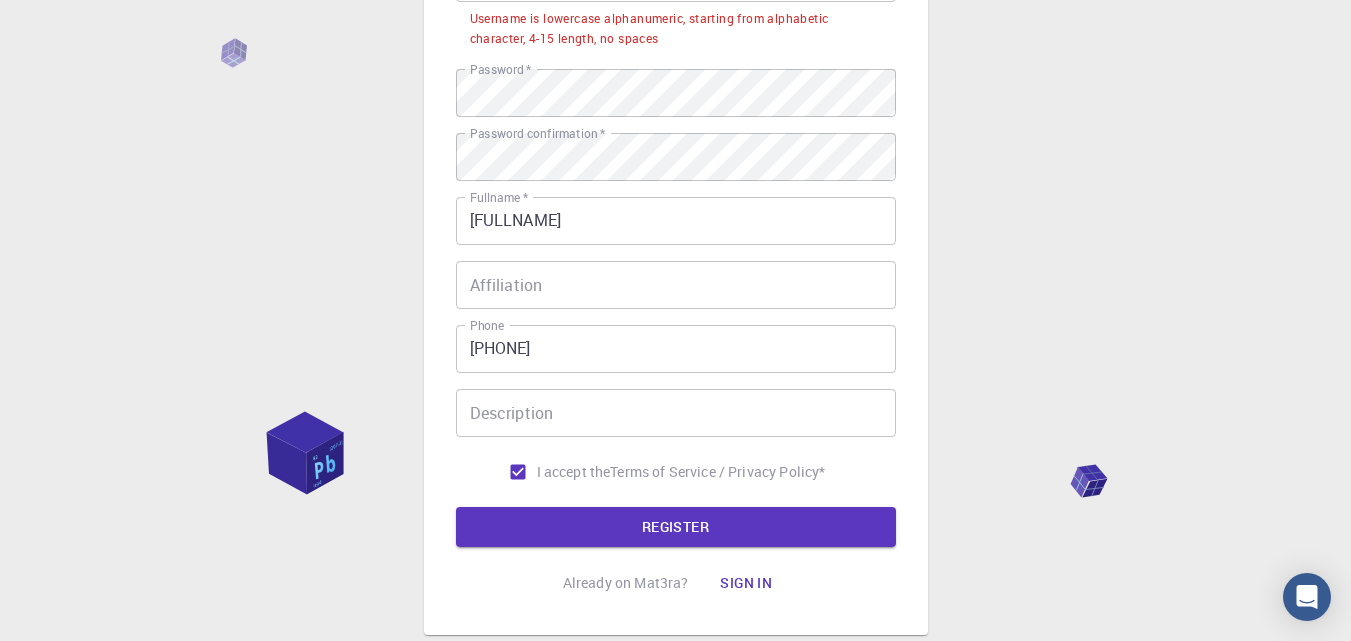 scroll, scrollTop: 228, scrollLeft: 0, axis: vertical 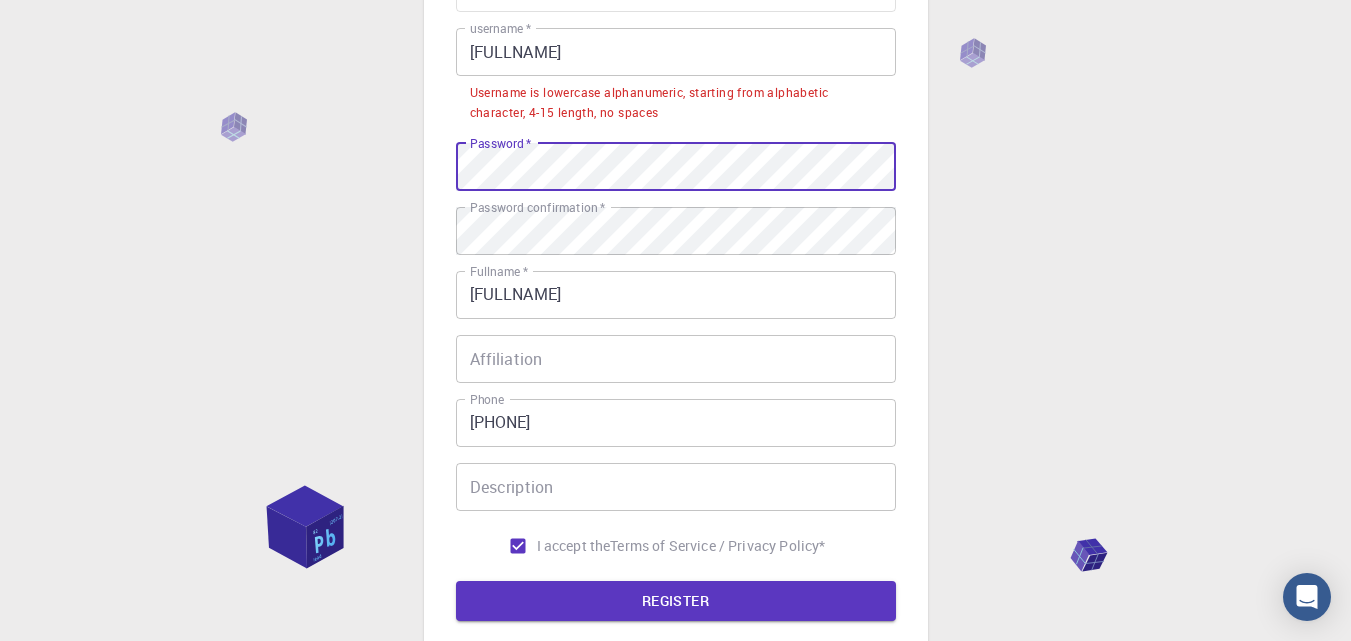 click on "3 Provide additional info Email   * [EMAIL] Email   * username   * [USERNAME] username   * Username is lowercase alphanumeric, starting from alphabetic character, 4-15 length, no spaces Password   * Password   * Password and password confirmation do not match. Password confirmation   * Password confirmation   * must match format "custom-password" should be equal to the value of "password" Password and password confirmation do not match. Fullname   * [FULLNAME] Fullname   * Affiliation Affiliation Phone [PHONE] Phone Description Description I accept the  Terms of Service / Privacy Policy  * REGISTER Already on Mat3ra? Sign in ©  2025   Exabyte Inc.   All rights reserved. Platform version  2025.6.26 . Documentation Video Tutorials Terms of service Privacy statement" at bounding box center (675, 306) 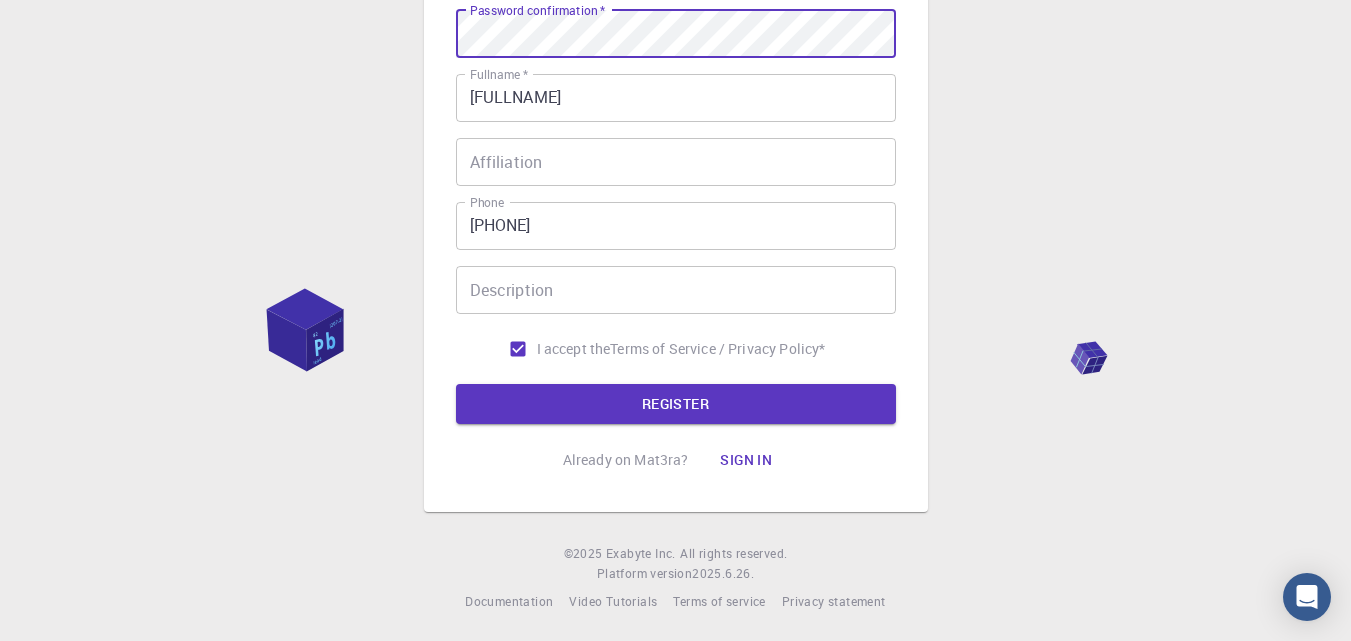 scroll, scrollTop: 428, scrollLeft: 0, axis: vertical 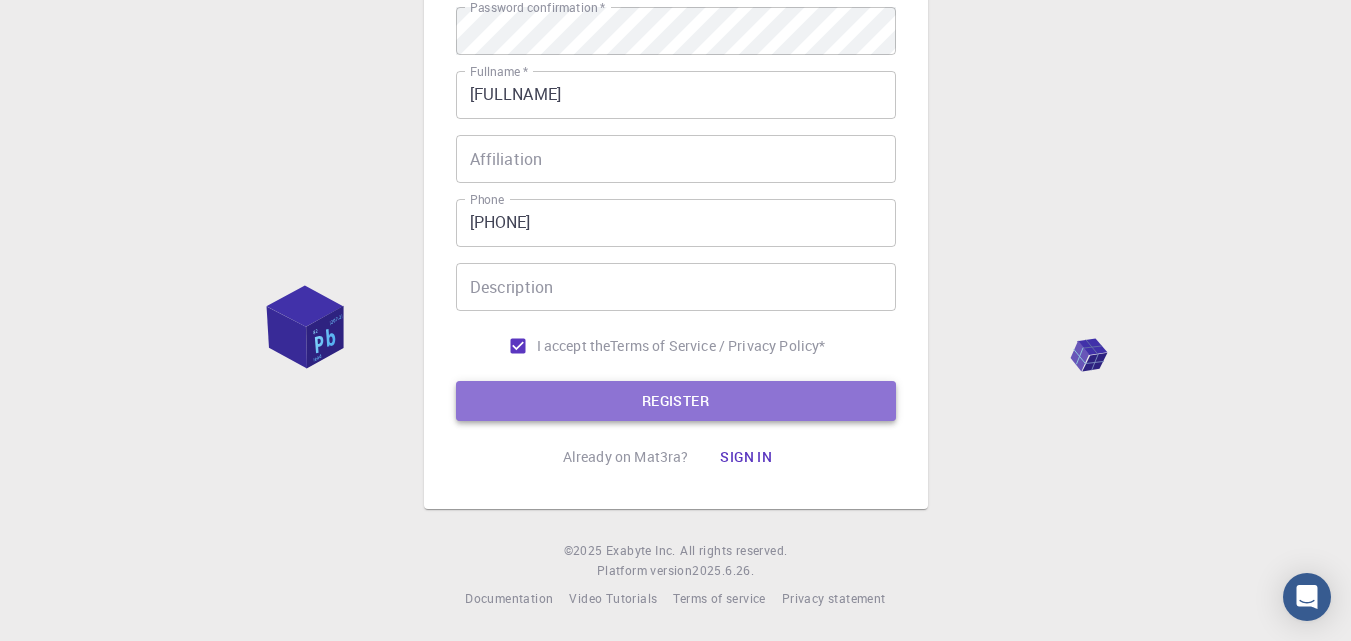 click on "REGISTER" at bounding box center (676, 401) 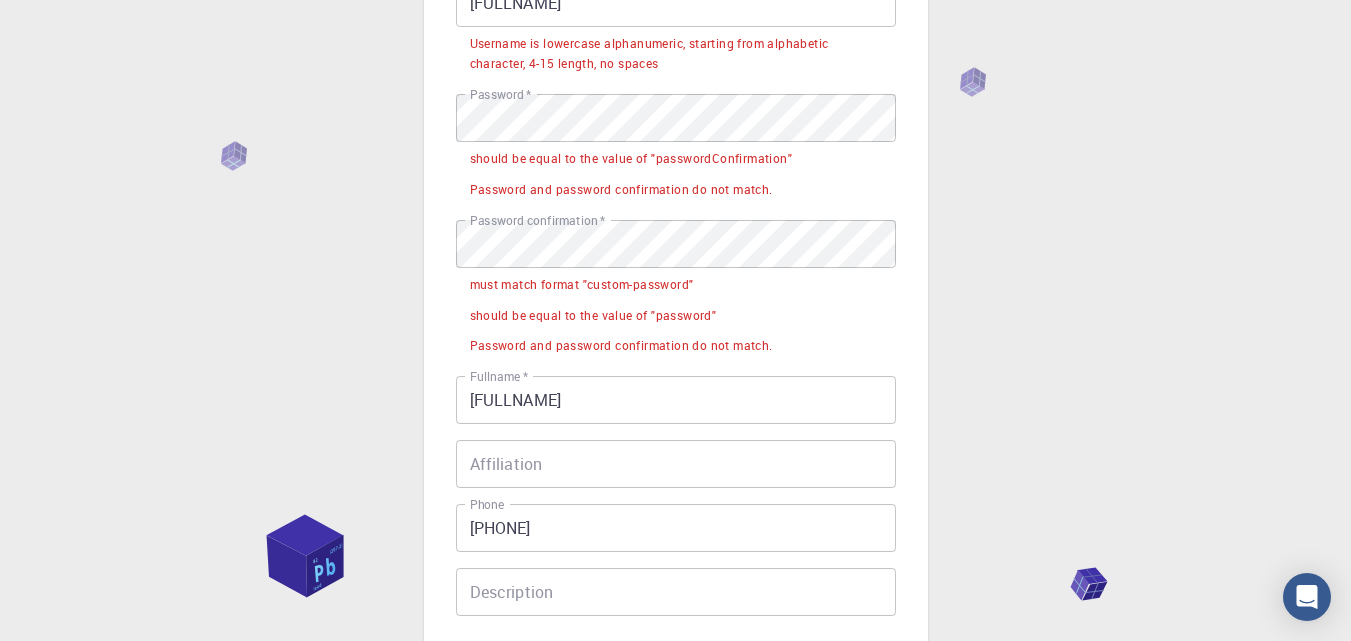 scroll, scrollTop: 400, scrollLeft: 0, axis: vertical 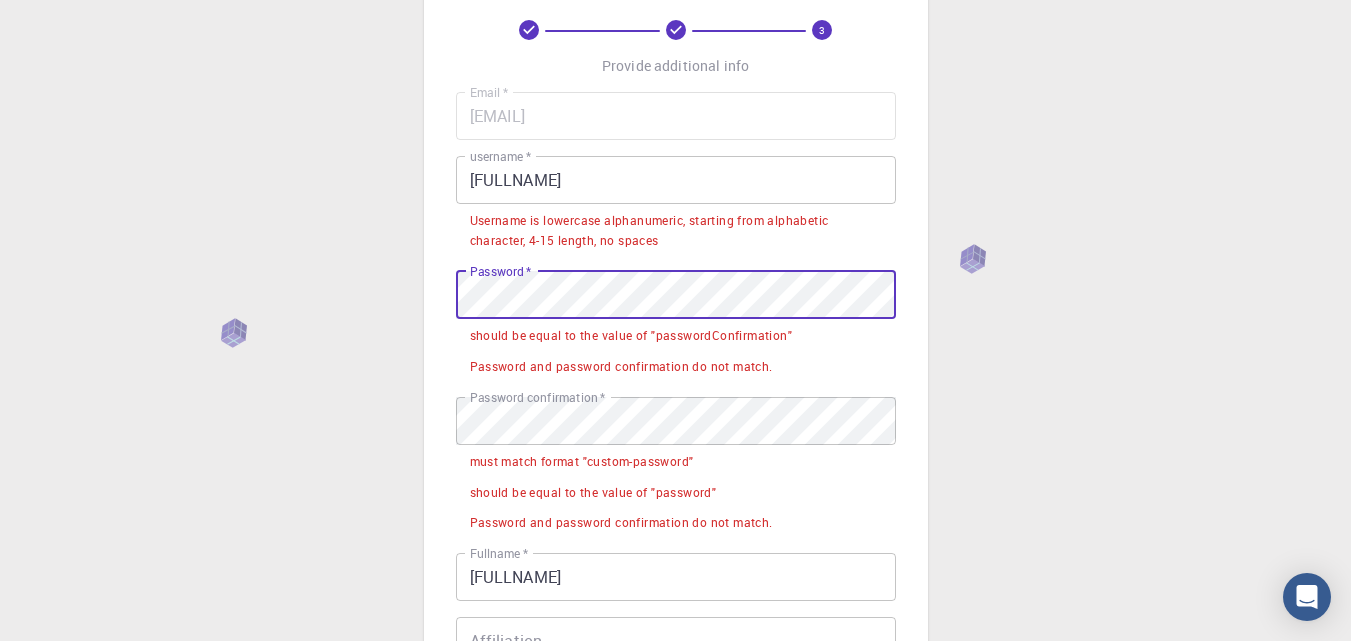 click on "3 Provide additional info Email   * [EMAIL] Email   * username   * [USERNAME] username   * Username is lowercase alphanumeric, starting from alphabetic character, 4-15 length, no spaces Password   * Password   * Password and password confirmation do not match. Password confirmation   * Password confirmation   * must match format "custom-password" should be equal to the value of "password" Password and password confirmation do not match. Fullname   * [FULLNAME] Fullname   * Affiliation Affiliation Phone [PHONE] Phone Description Description I accept the  Terms of Service / Privacy Policy  * REGISTER Already on Mat3ra? Sign in ©  2025   Exabyte Inc.   All rights reserved. Platform version  2025.6.26 . Documentation Video Tutorials Terms of service Privacy statement" at bounding box center (675, 511) 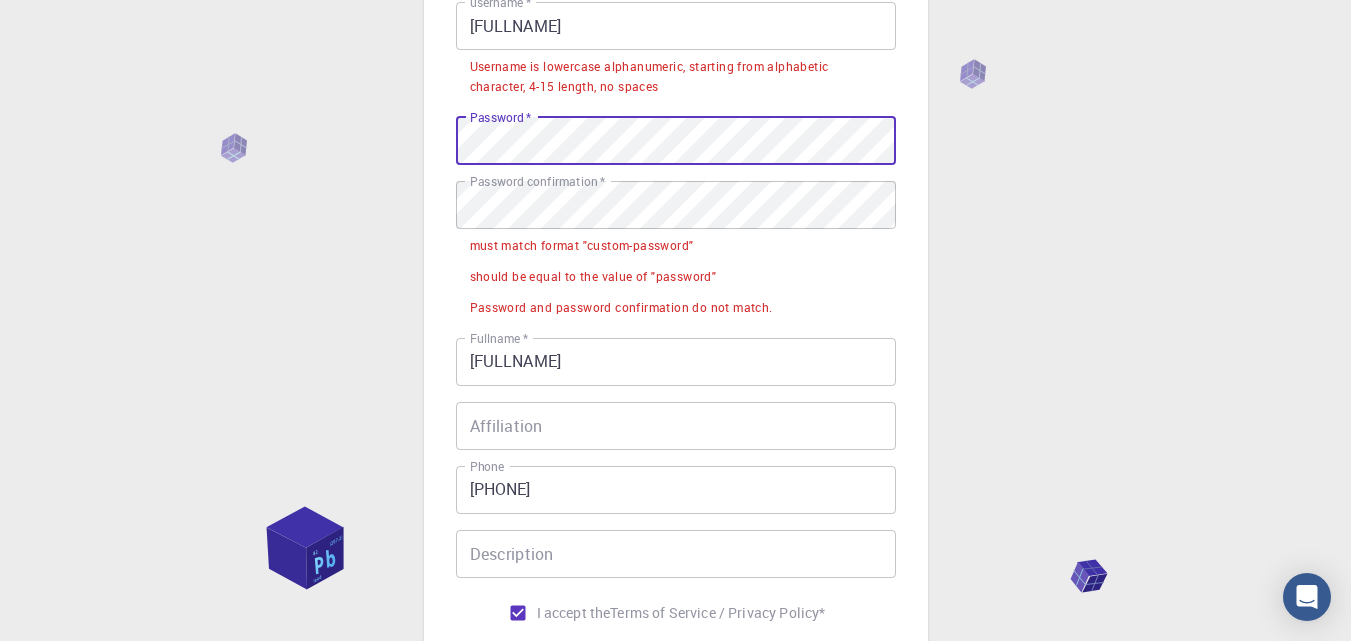 scroll, scrollTop: 200, scrollLeft: 0, axis: vertical 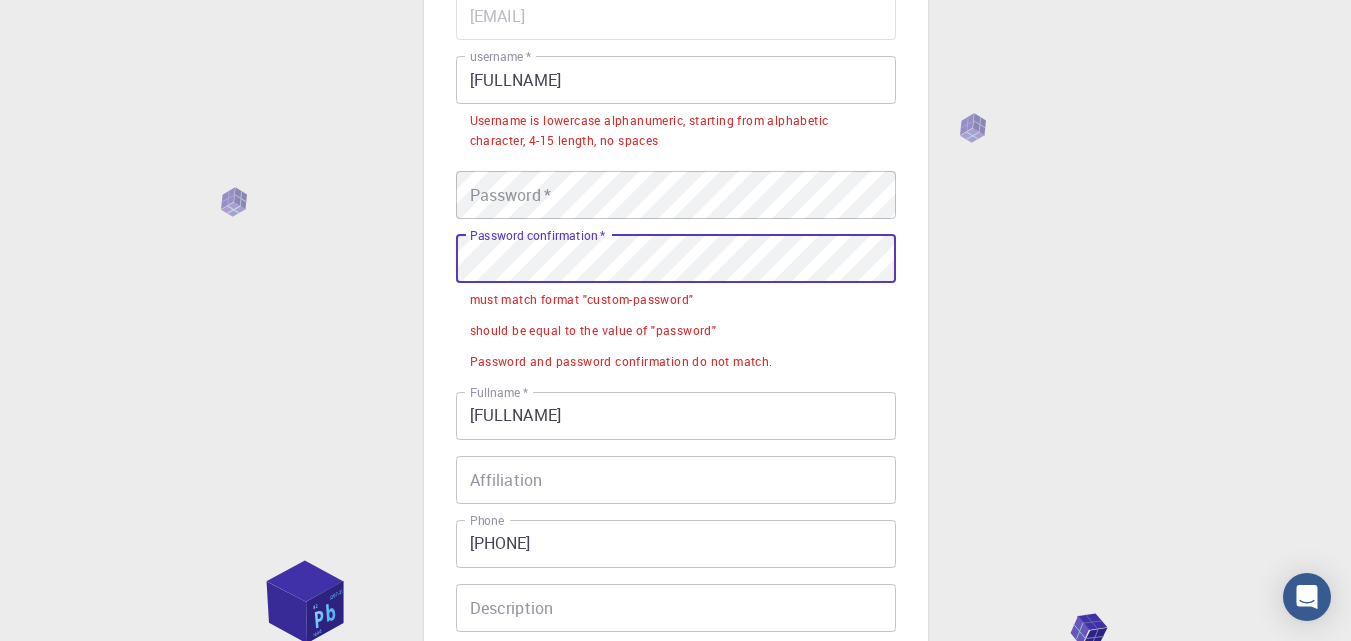 click on "3 Provide additional info Email   * [EMAIL] Email   * username   * [EMAIL] username   * Password   * Password   * Password confirmation   * Password confirmation   * must match format "custom-password" should be equal to the value of "password" Password and password confirmation do not match. Fullname   * [FULLNAME] Fullname   * Affiliation Affiliation Phone [PHONE] Phone Description Description I accept the  Terms of Service / Privacy Policy  * REGISTER Already on Mat3ra? Sign in ©  2025   Exabyte Inc.   All rights reserved. Platform version  2025.6.26 . Documentation Video Tutorials Terms of service Privacy statement" at bounding box center (675, 380) 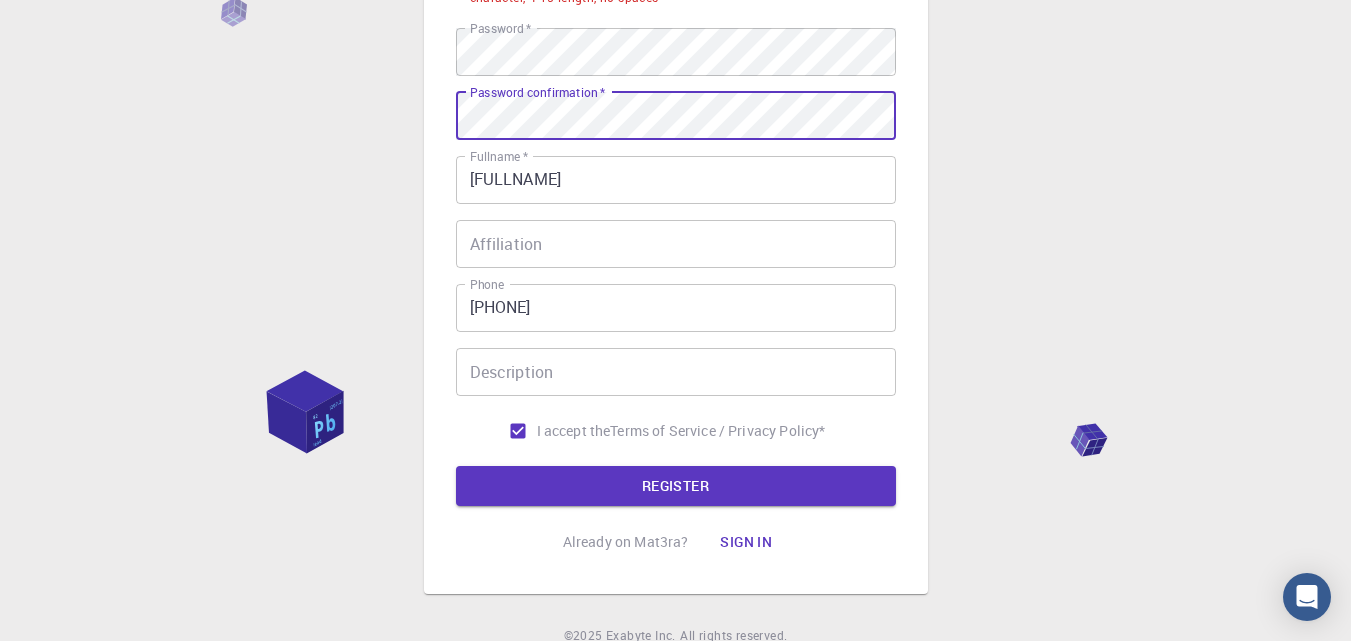 scroll, scrollTop: 400, scrollLeft: 0, axis: vertical 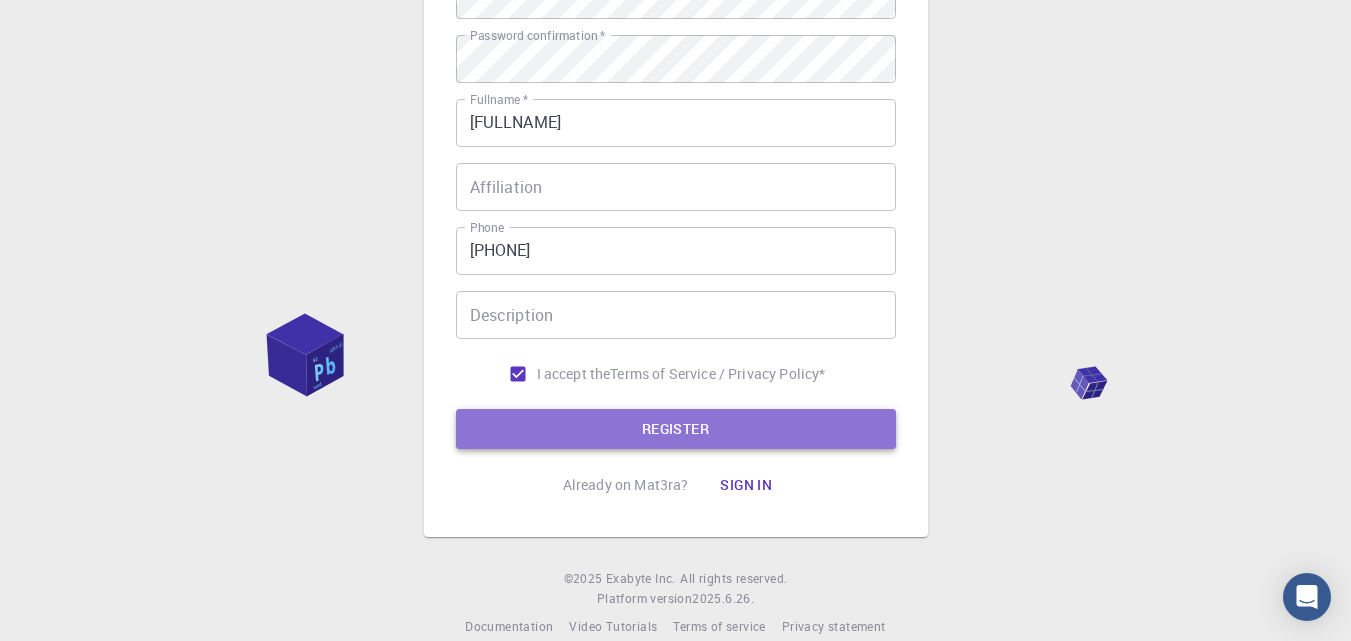 click on "REGISTER" at bounding box center (676, 429) 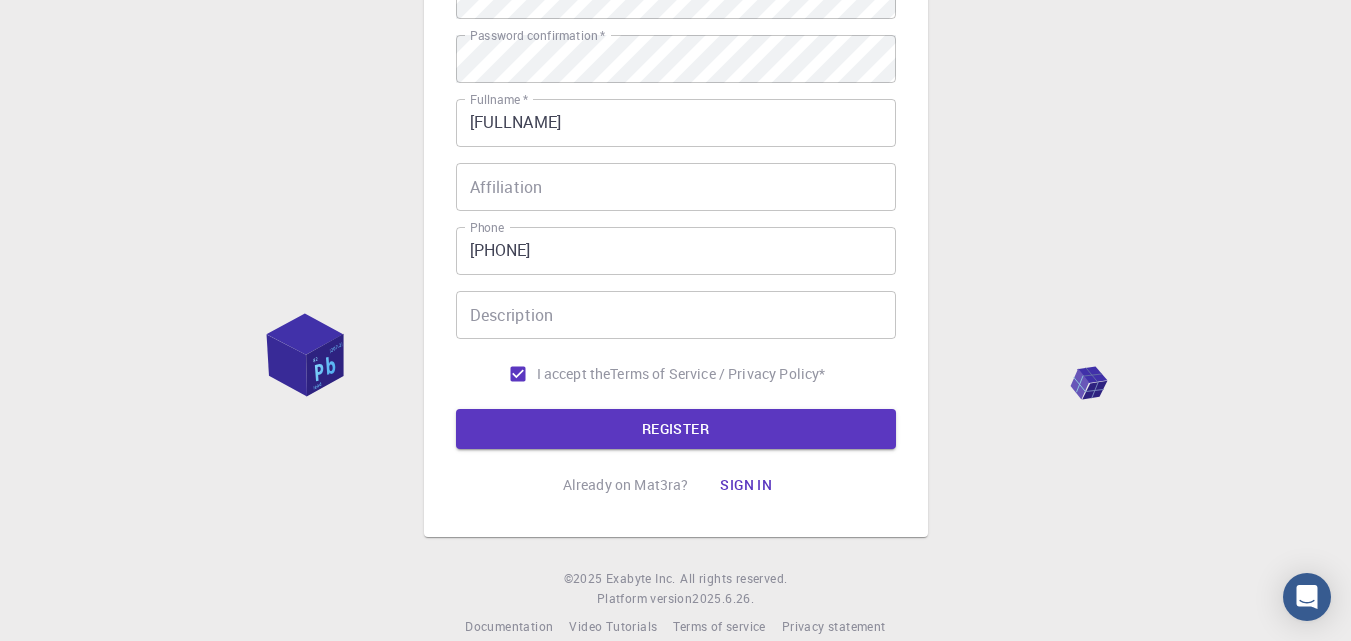scroll, scrollTop: 428, scrollLeft: 0, axis: vertical 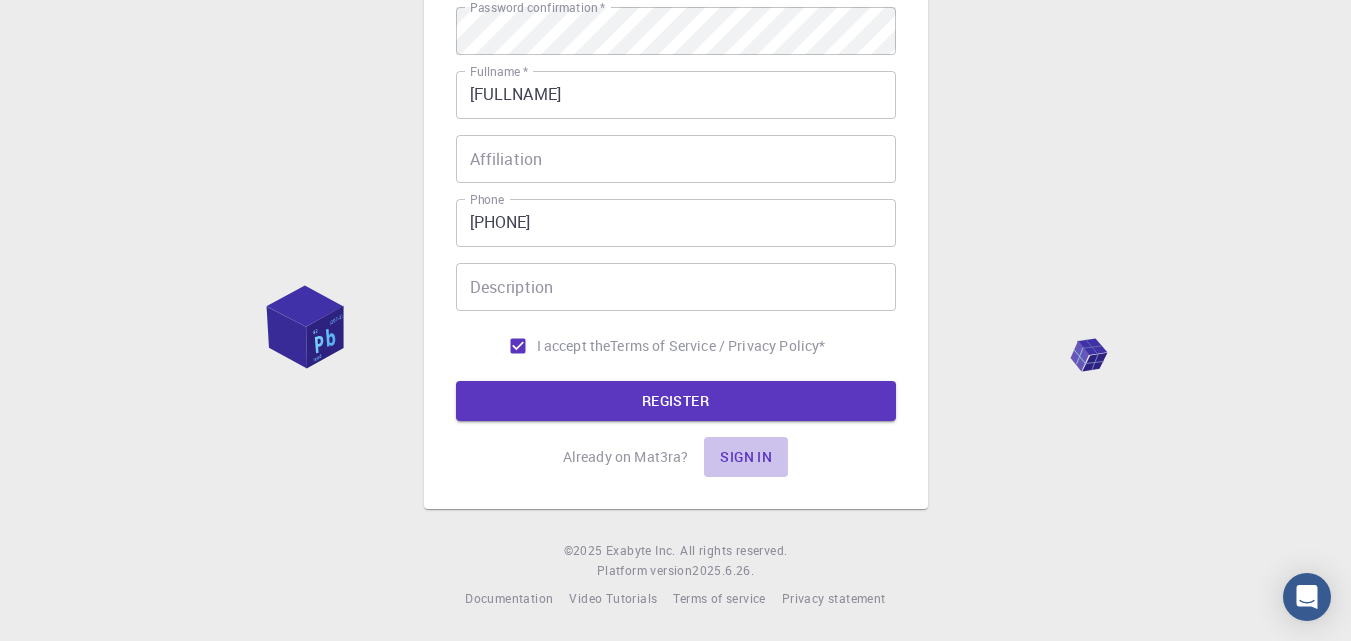 click on "Sign in" at bounding box center (746, 457) 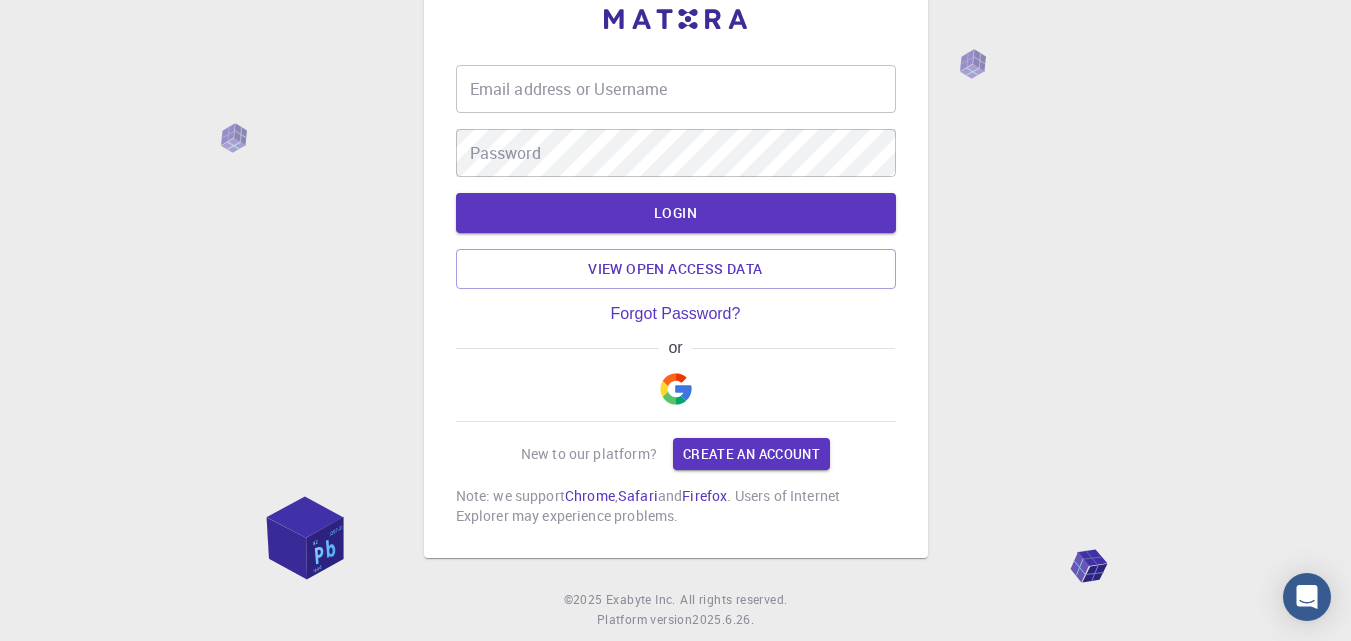 scroll, scrollTop: 0, scrollLeft: 0, axis: both 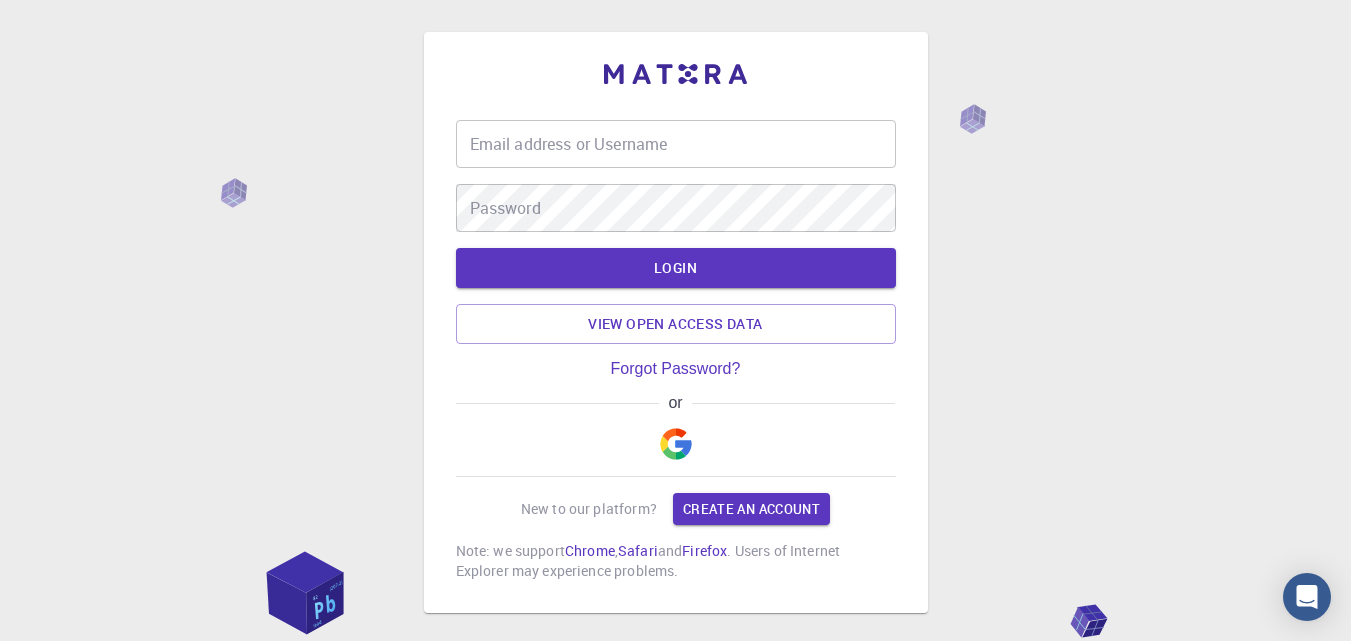 type on "[EMAIL]" 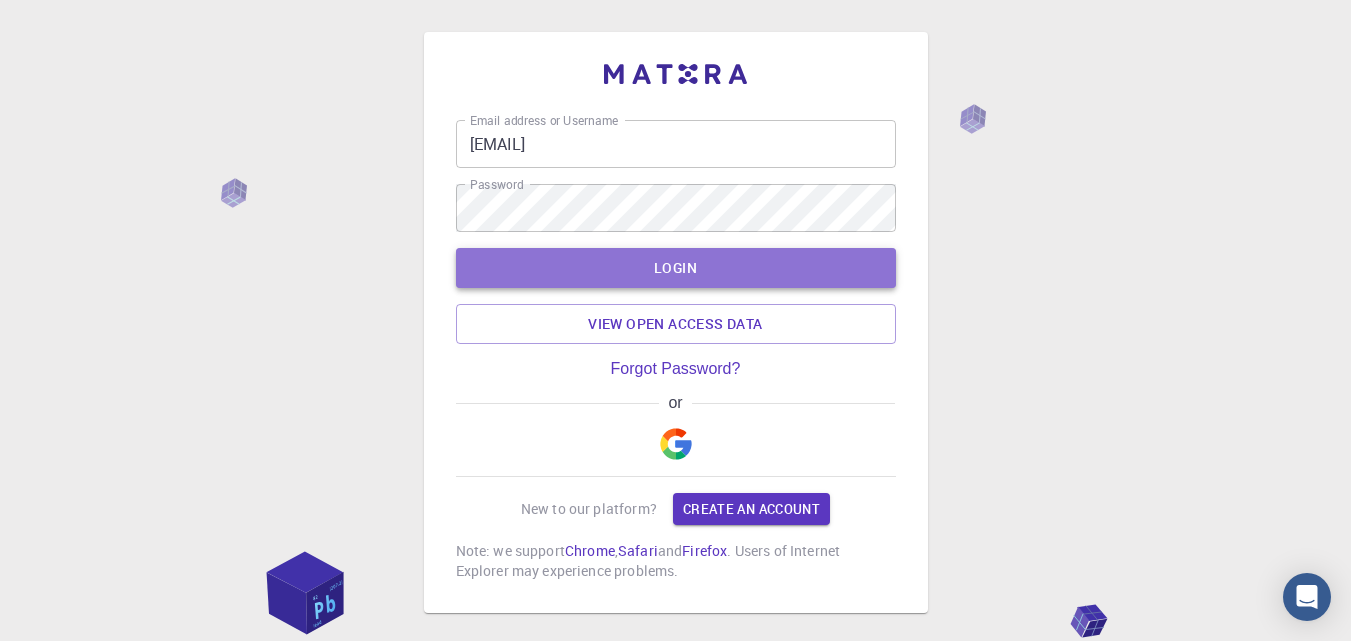 click on "LOGIN" at bounding box center [676, 268] 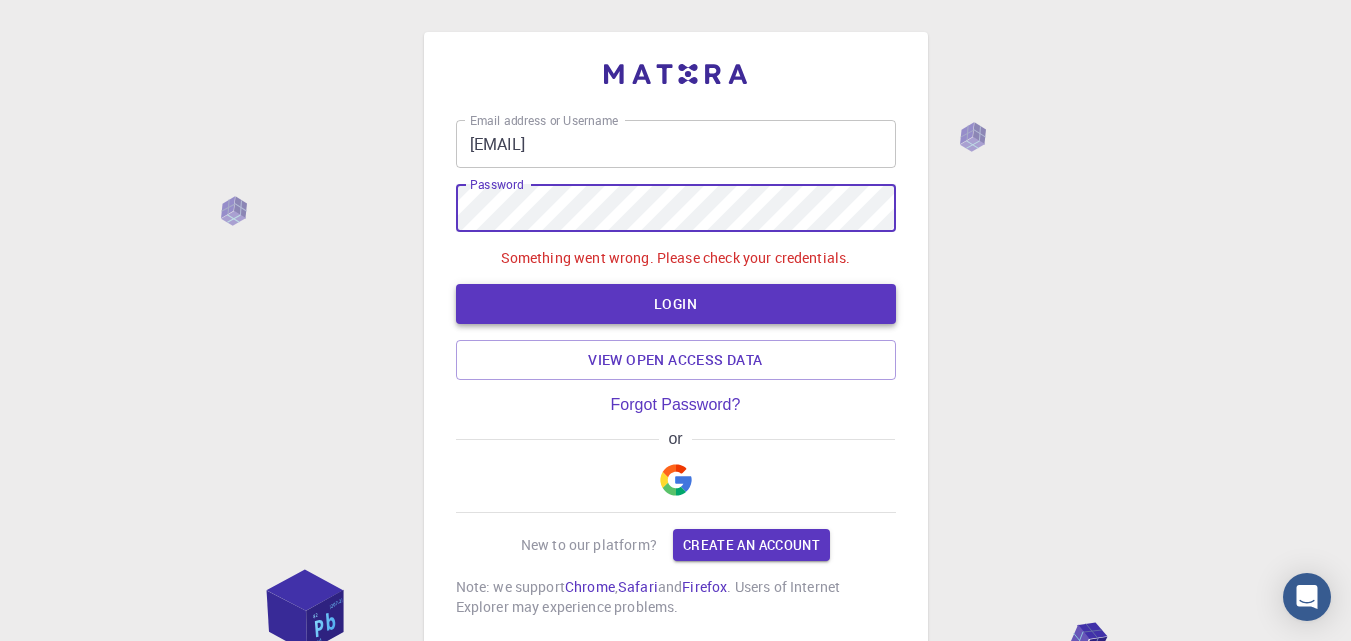 click on "LOGIN" at bounding box center [676, 304] 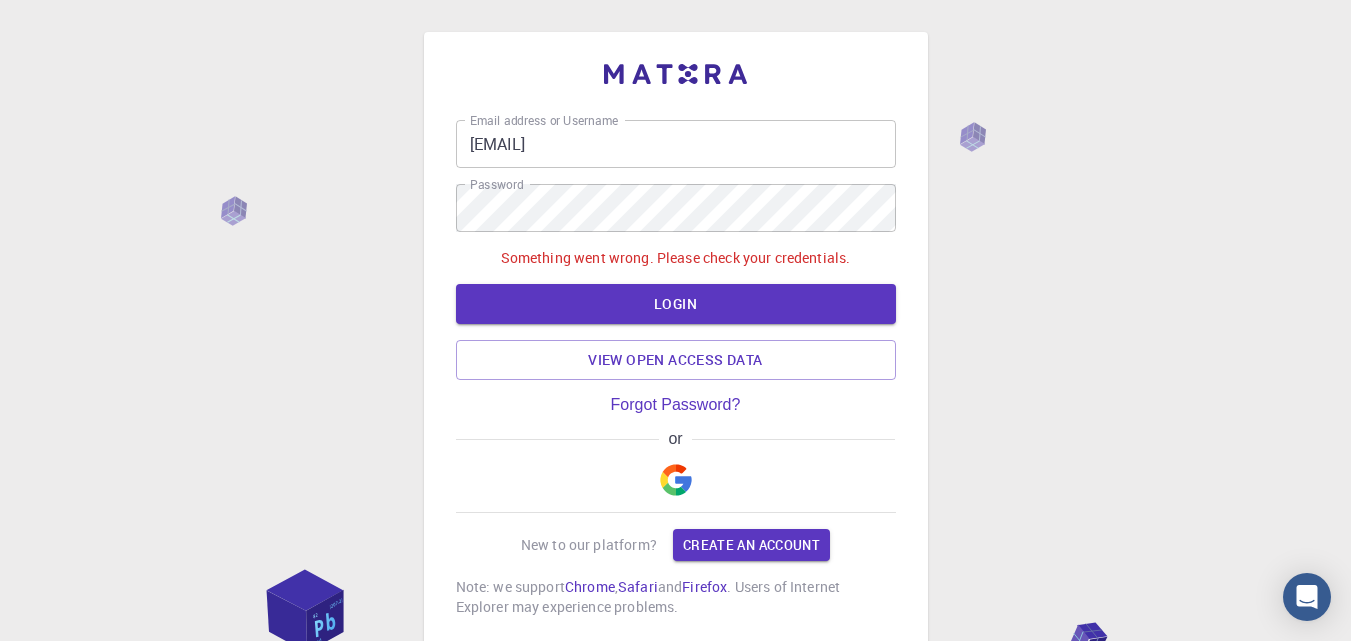 click on "Something went wrong. Please check your credentials." at bounding box center [676, 258] 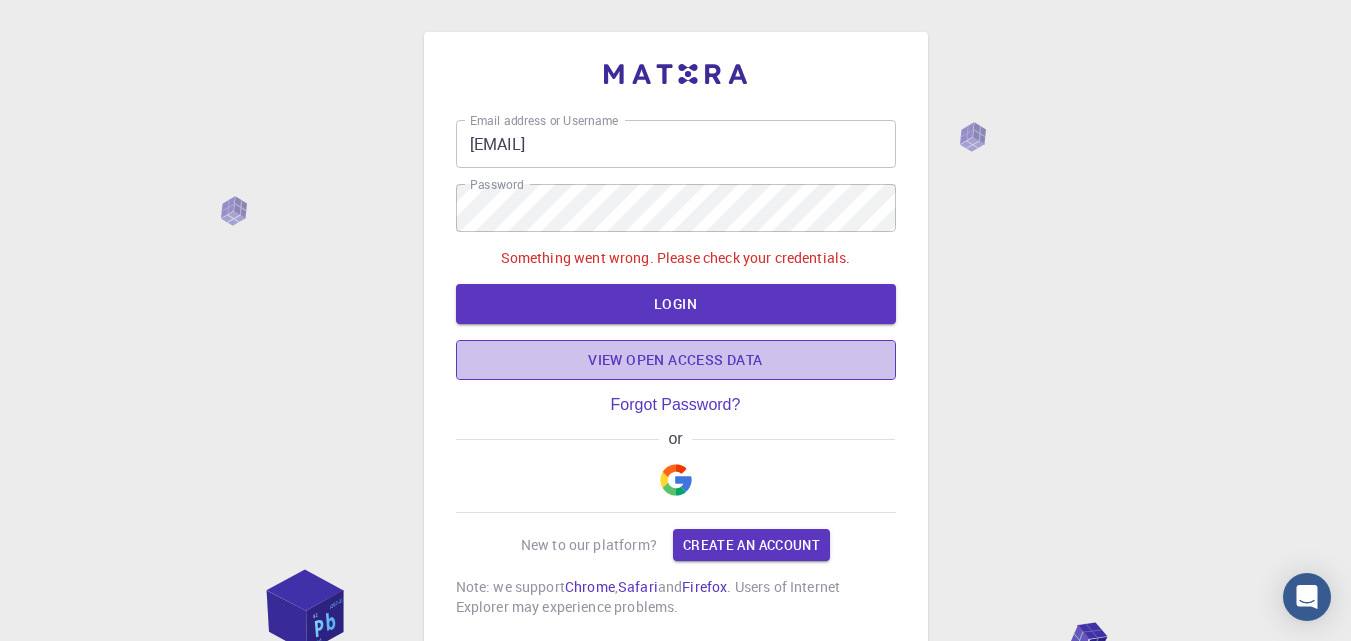 click on "View open access data" at bounding box center [676, 360] 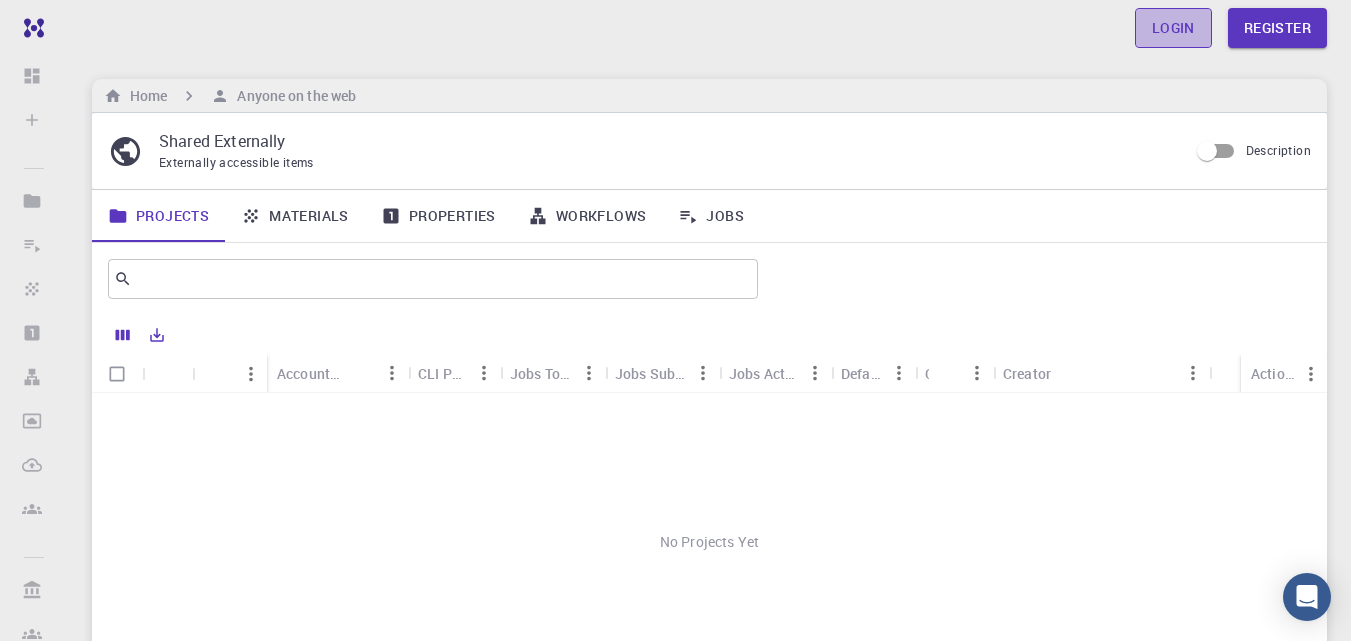 click on "Login" at bounding box center [1173, 28] 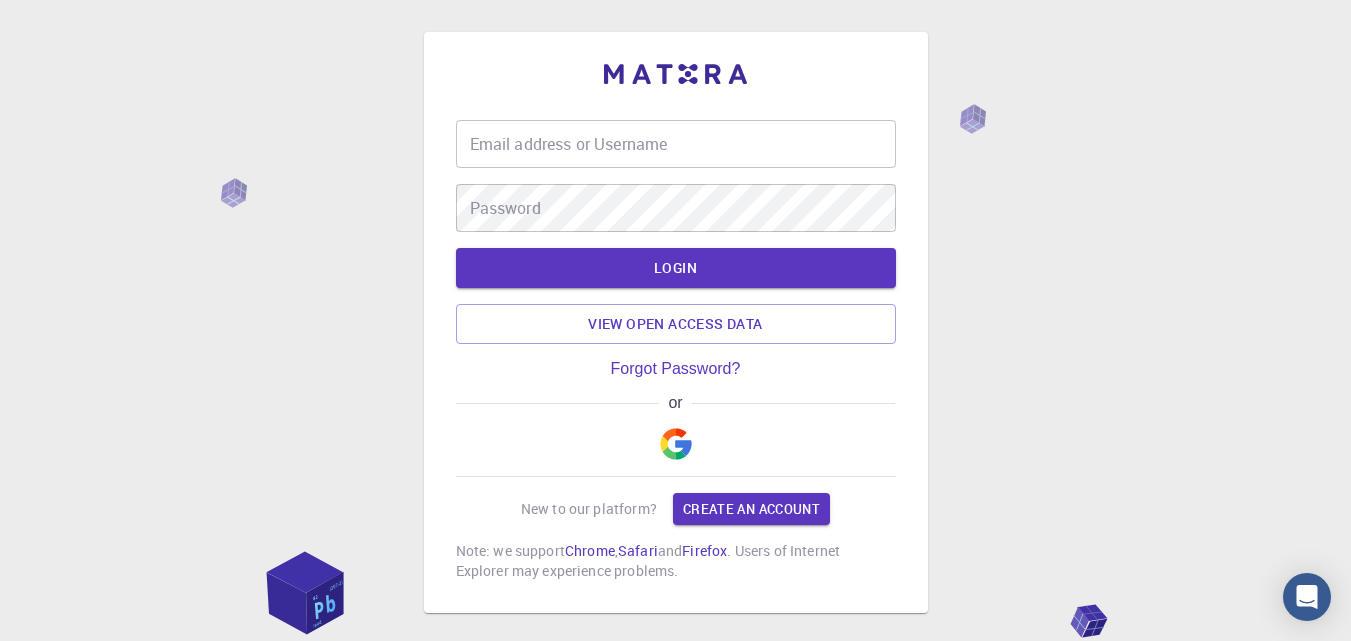 type on "[EMAIL]" 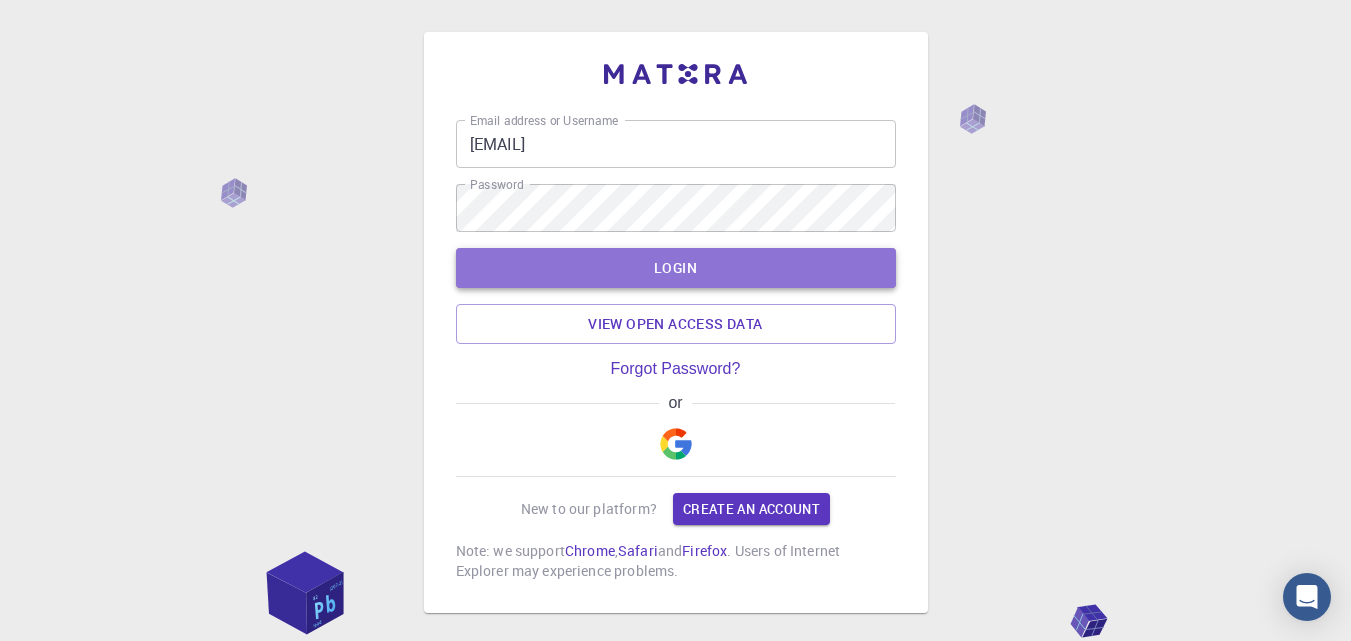 click on "LOGIN" at bounding box center [676, 268] 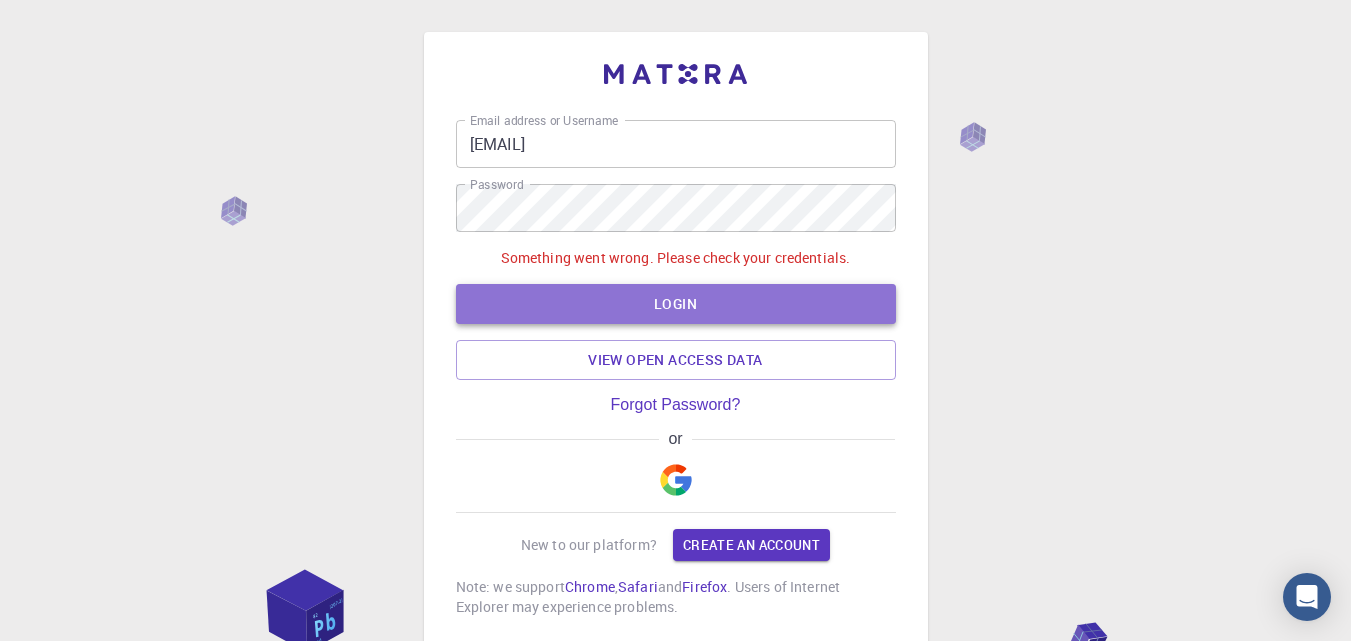 click on "LOGIN" at bounding box center [676, 304] 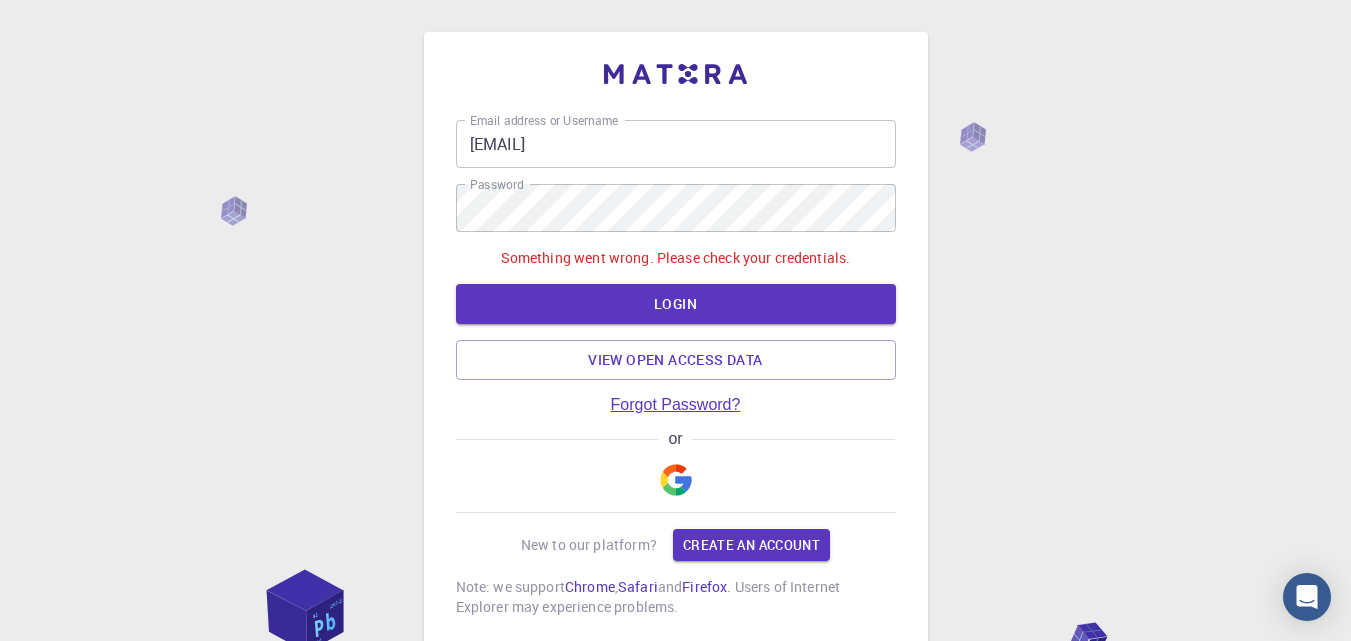 click on "Forgot Password?" at bounding box center [676, 405] 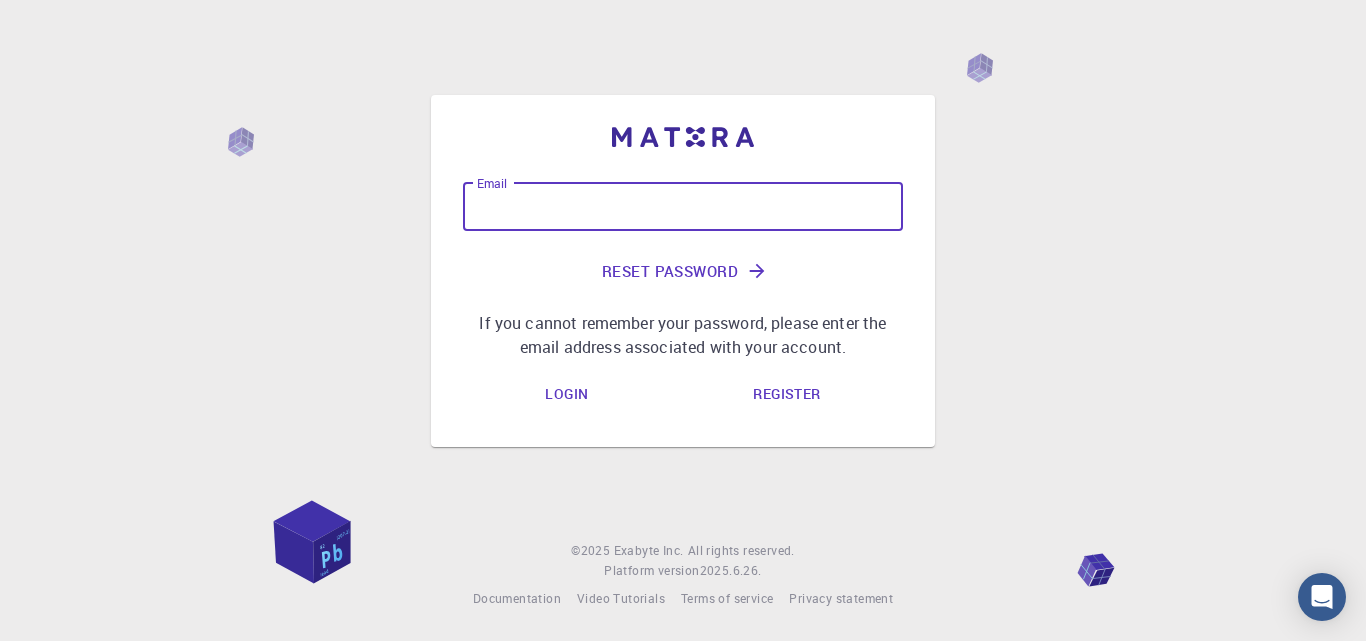 click on "Email" at bounding box center (683, 207) 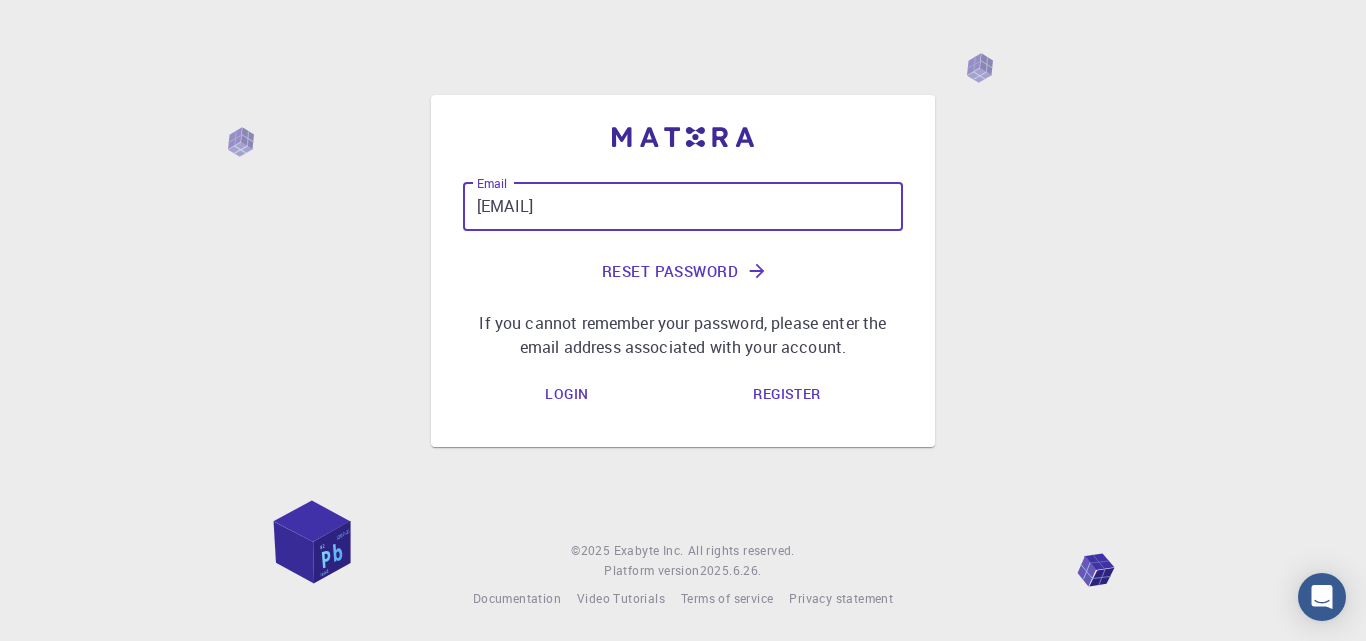 type on "[EMAIL]" 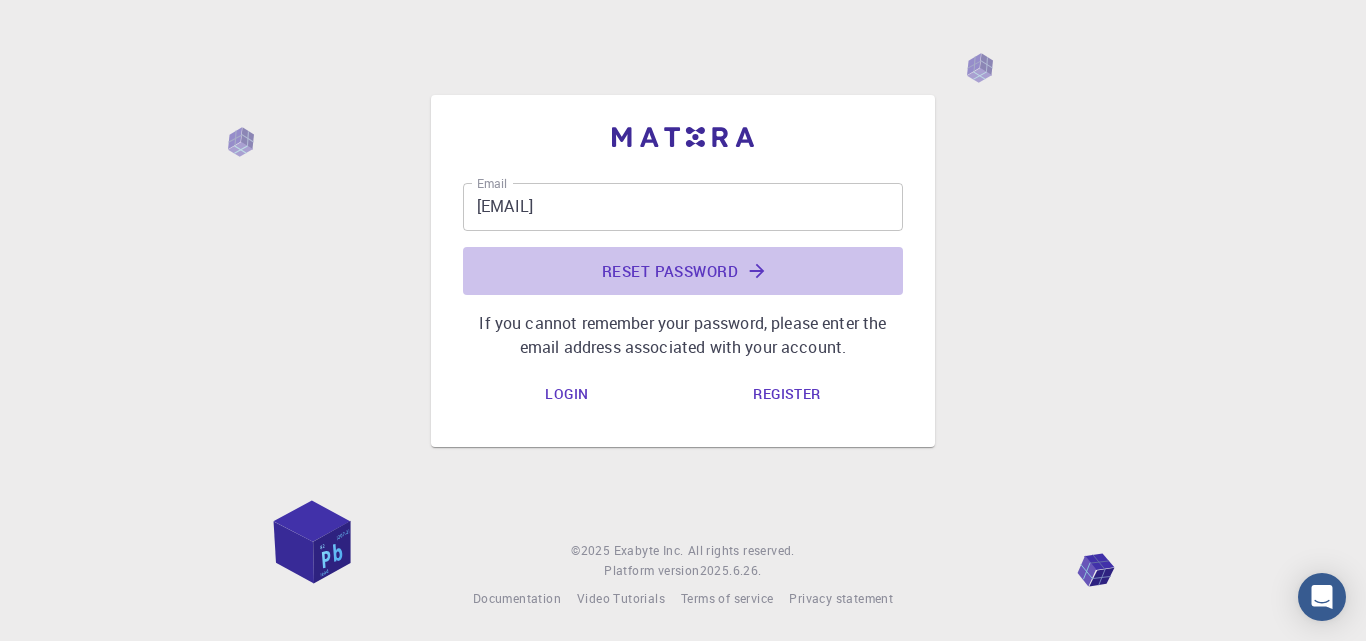 click on "Reset Password" 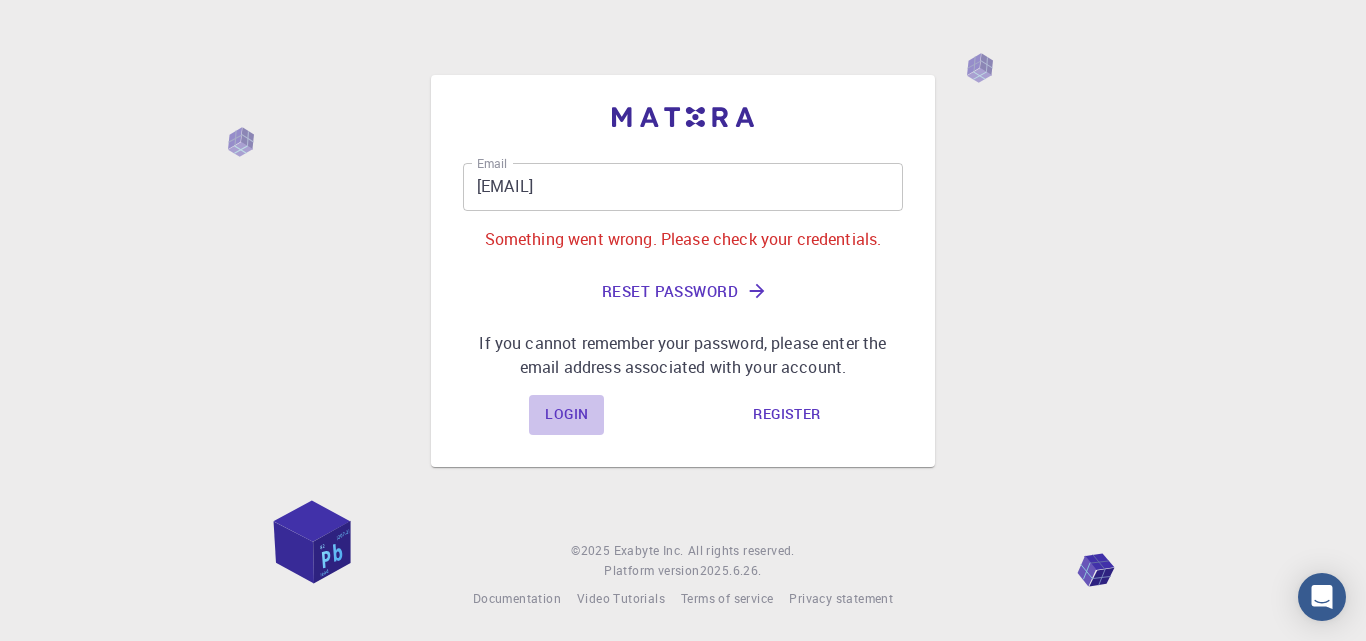 click on "Login" at bounding box center (566, 415) 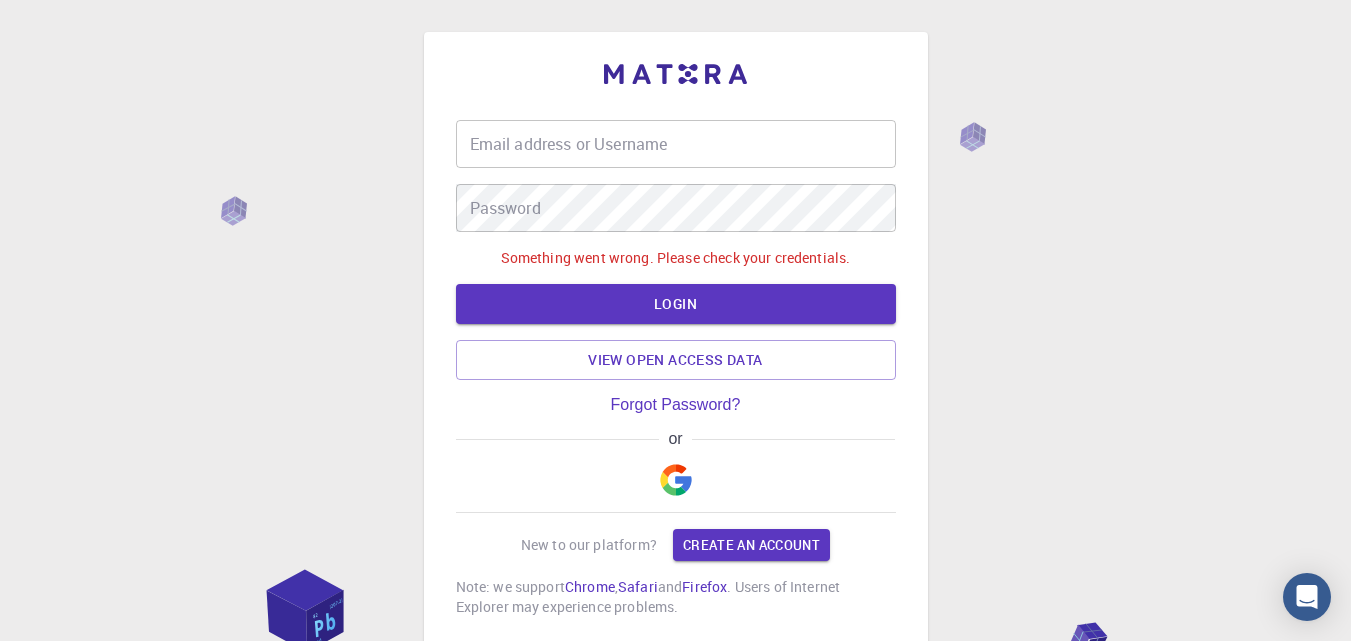 type on "[EMAIL]" 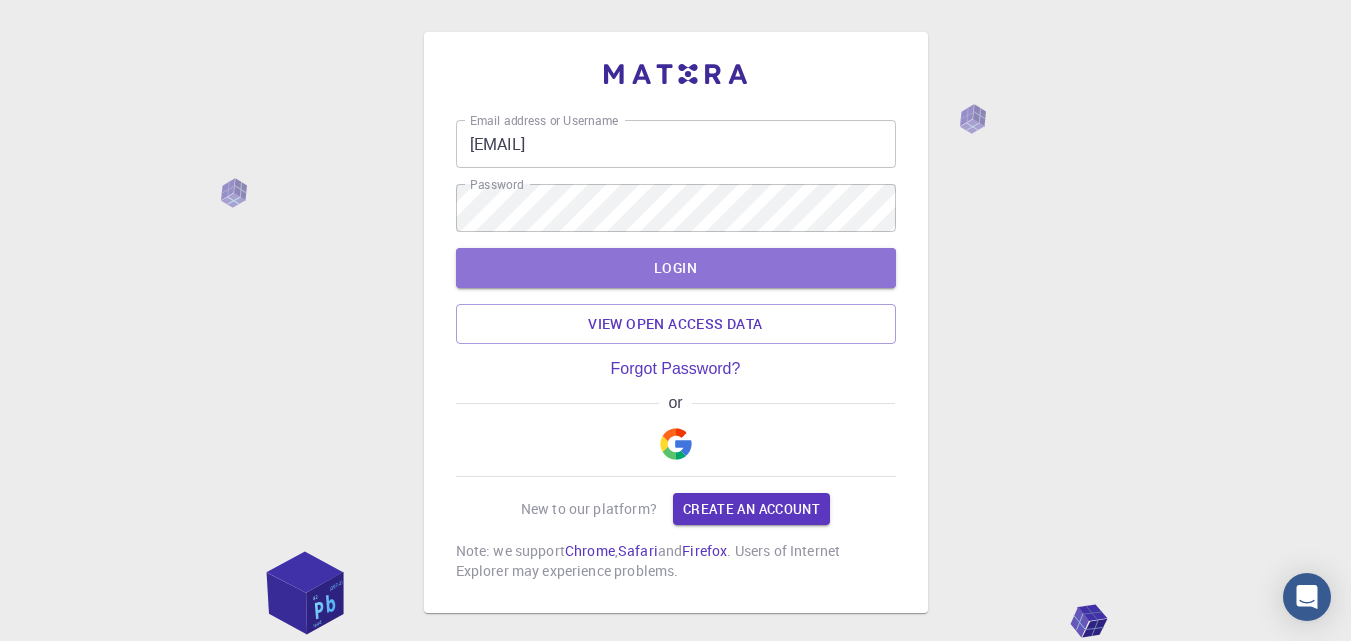 click on "LOGIN" at bounding box center [676, 268] 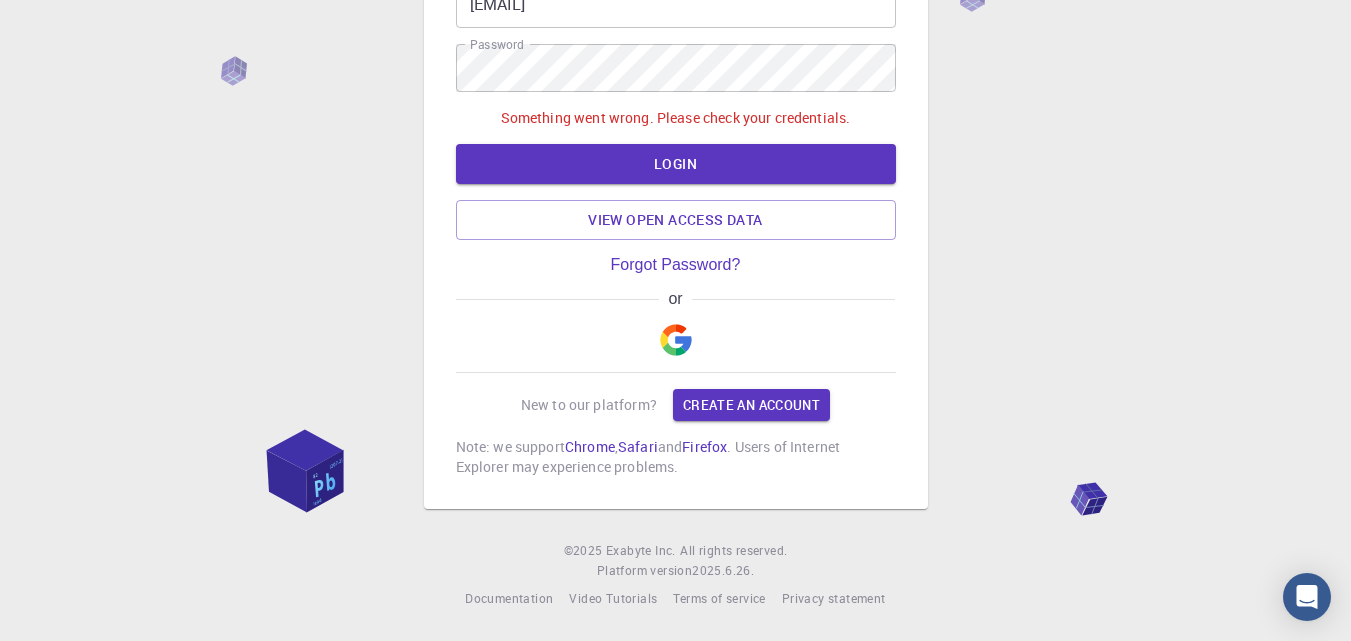 scroll, scrollTop: 0, scrollLeft: 0, axis: both 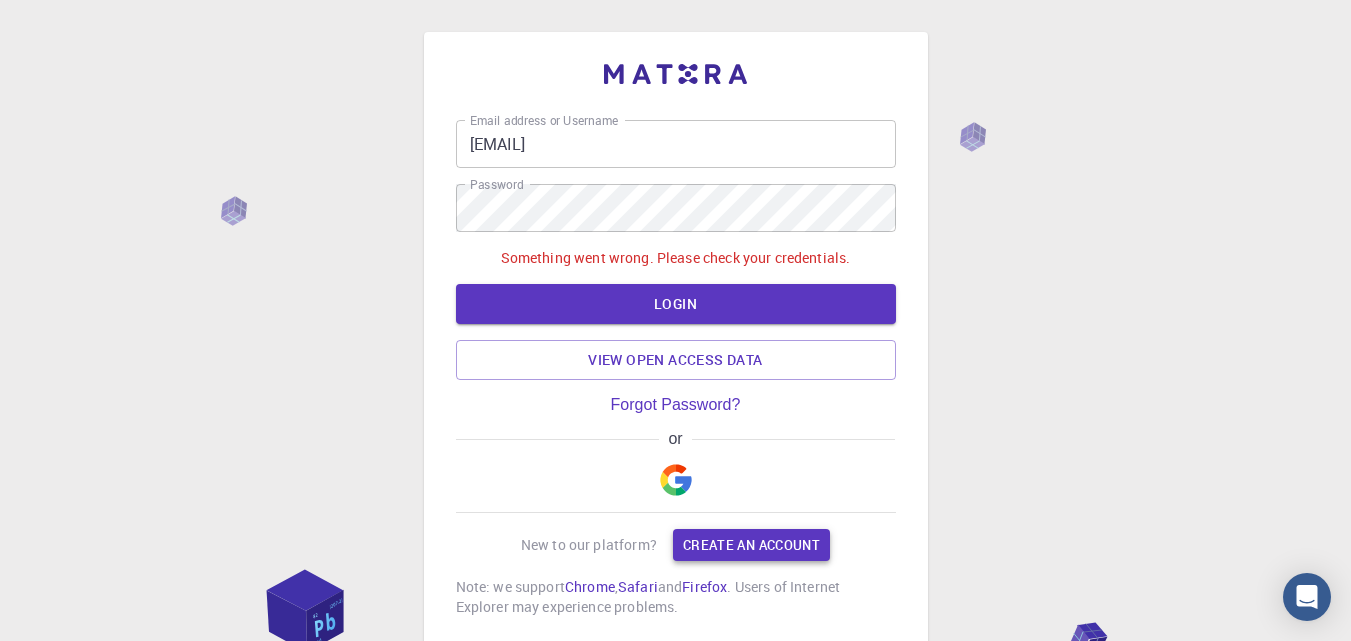 click on "Create an account" at bounding box center [751, 545] 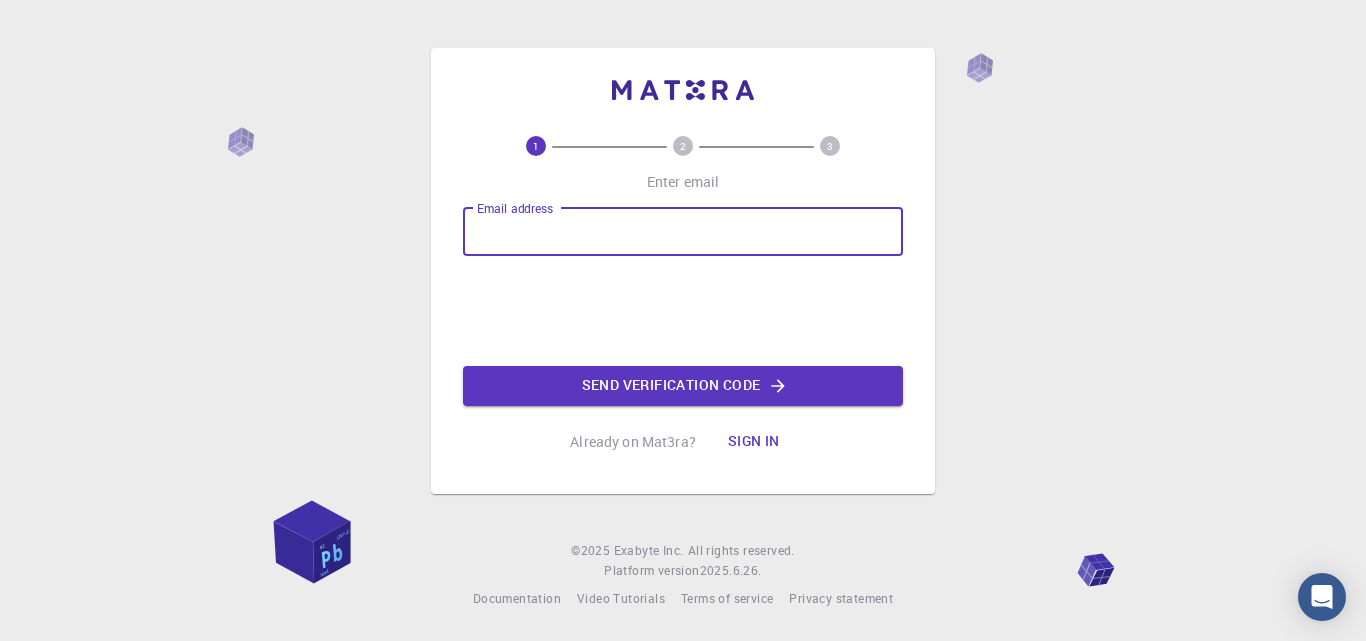 click on "Email address" at bounding box center (683, 232) 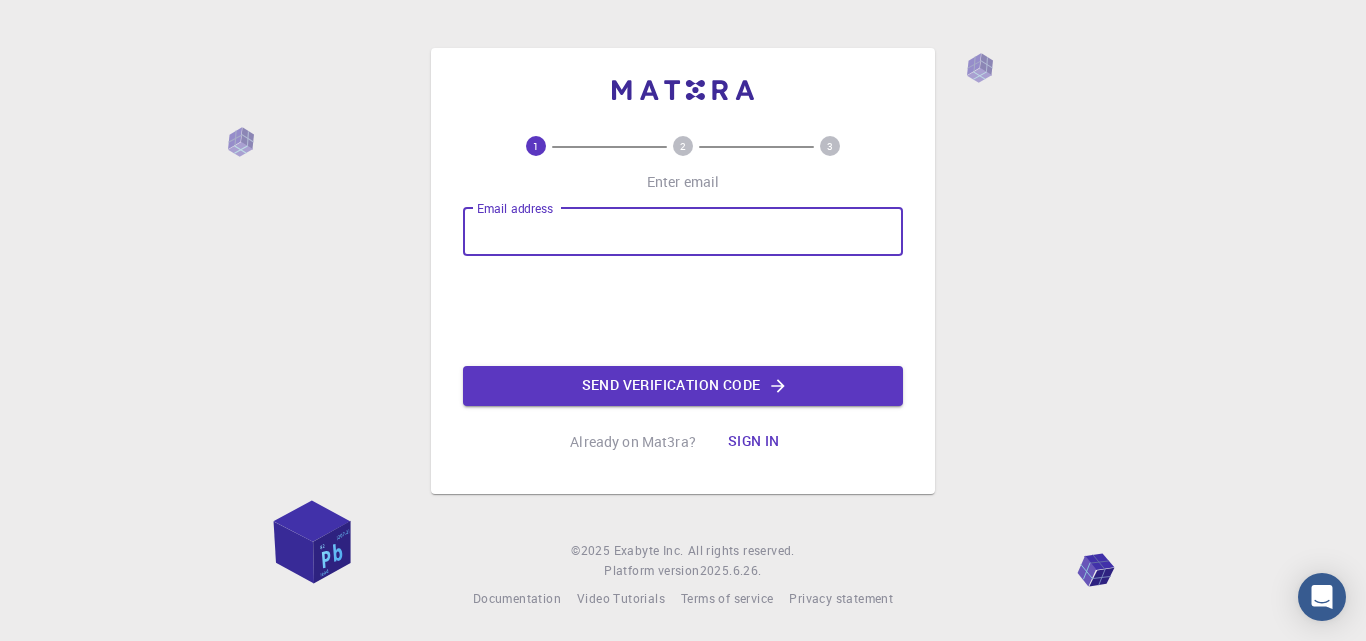 type on "[EMAIL]" 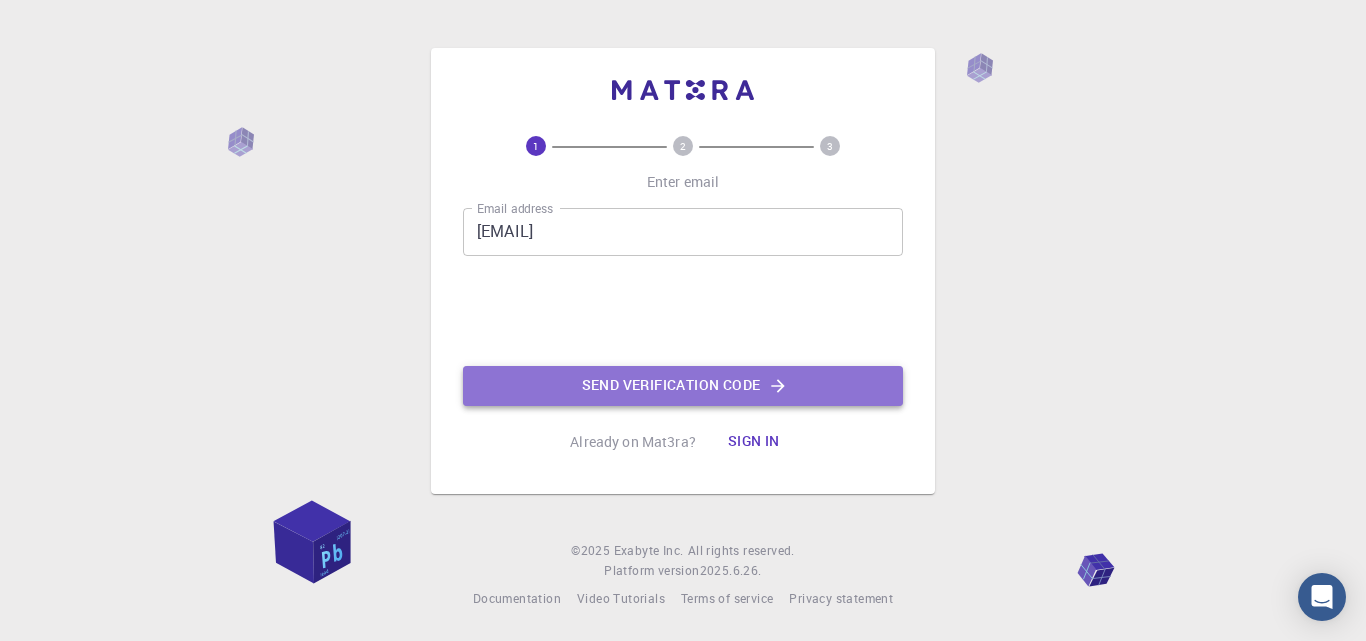 click on "Send verification code" 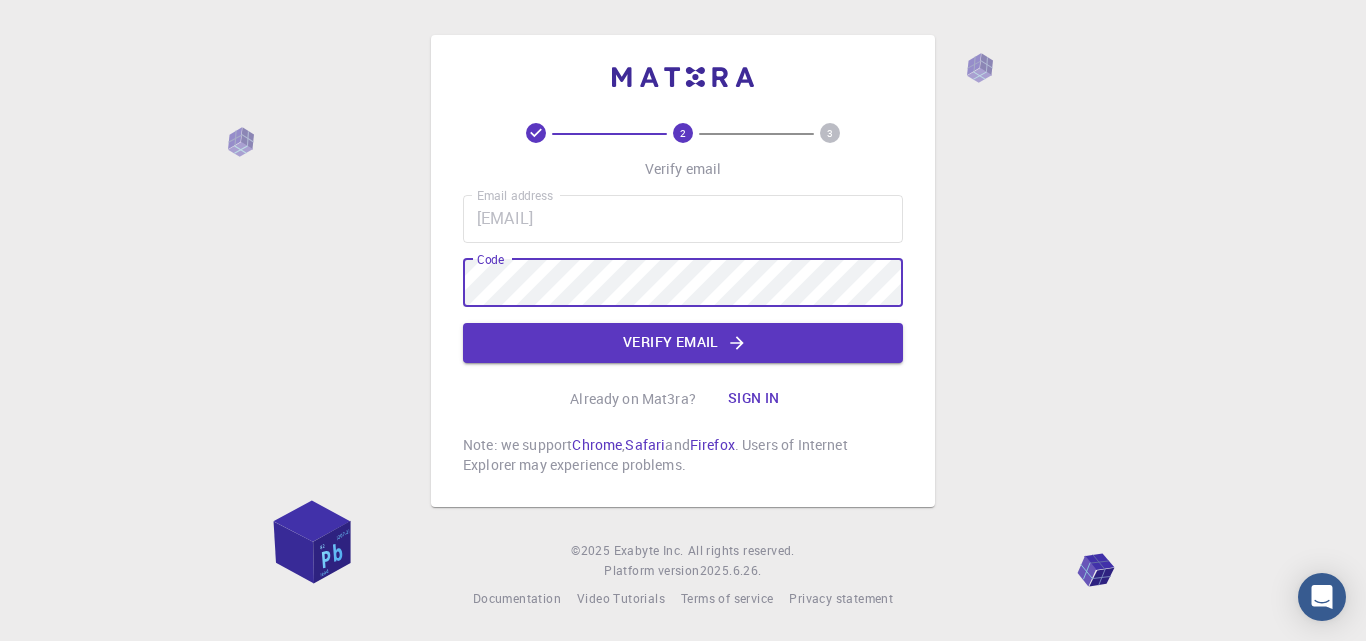click on "Verify email" 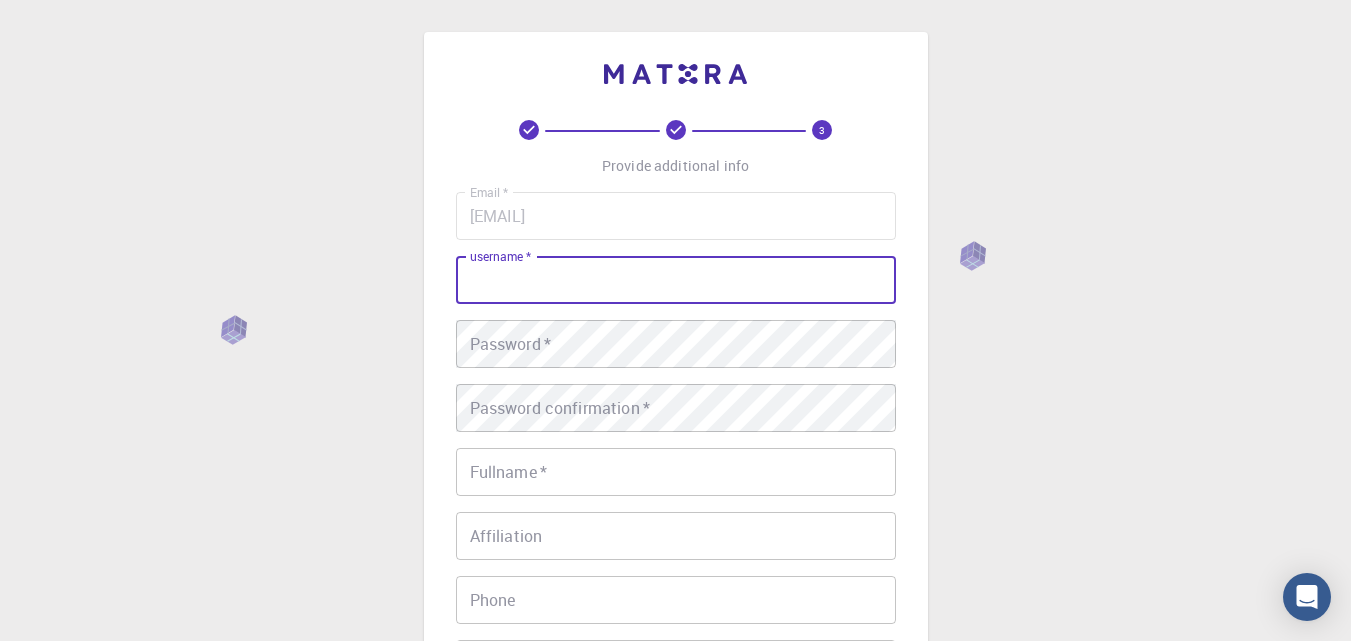 click on "username   *" at bounding box center (676, 280) 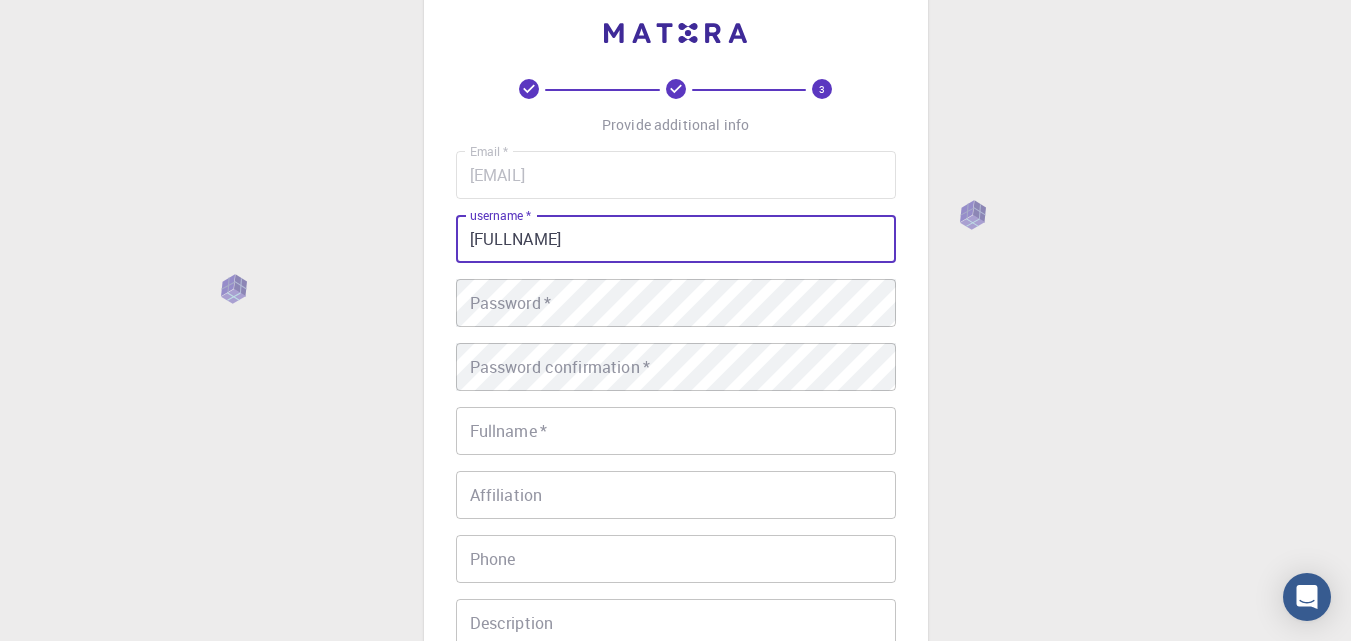 scroll, scrollTop: 0, scrollLeft: 0, axis: both 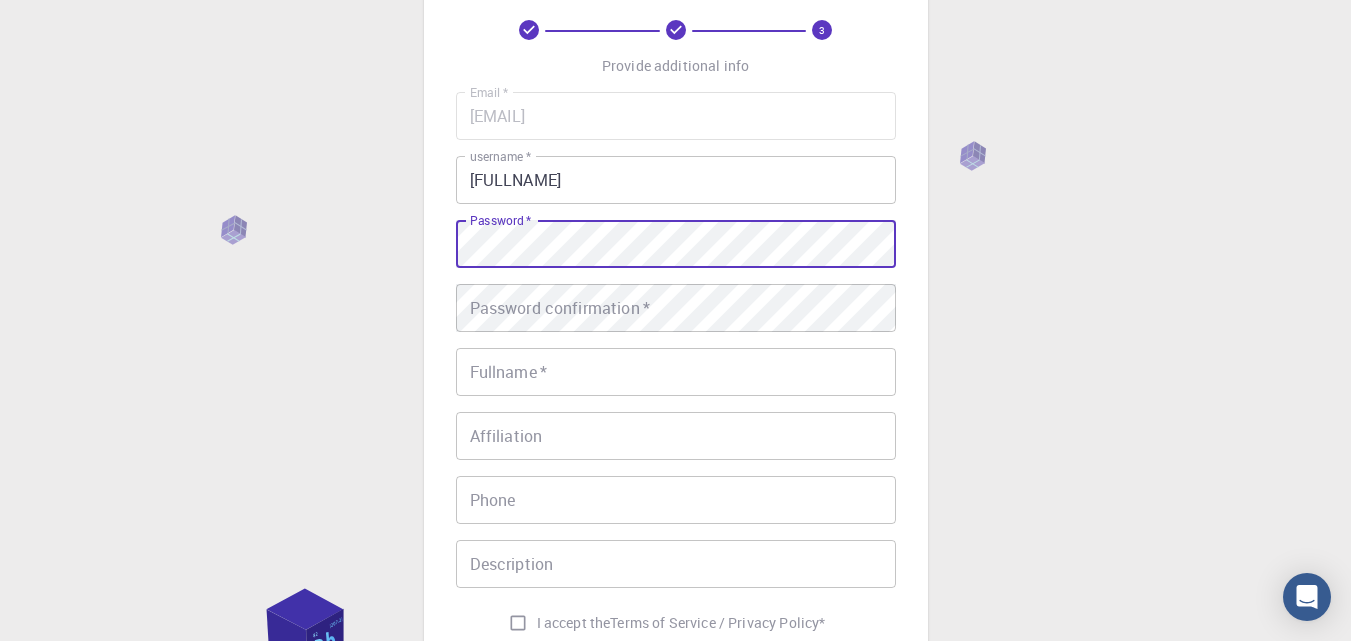 type on "[EMAIL]" 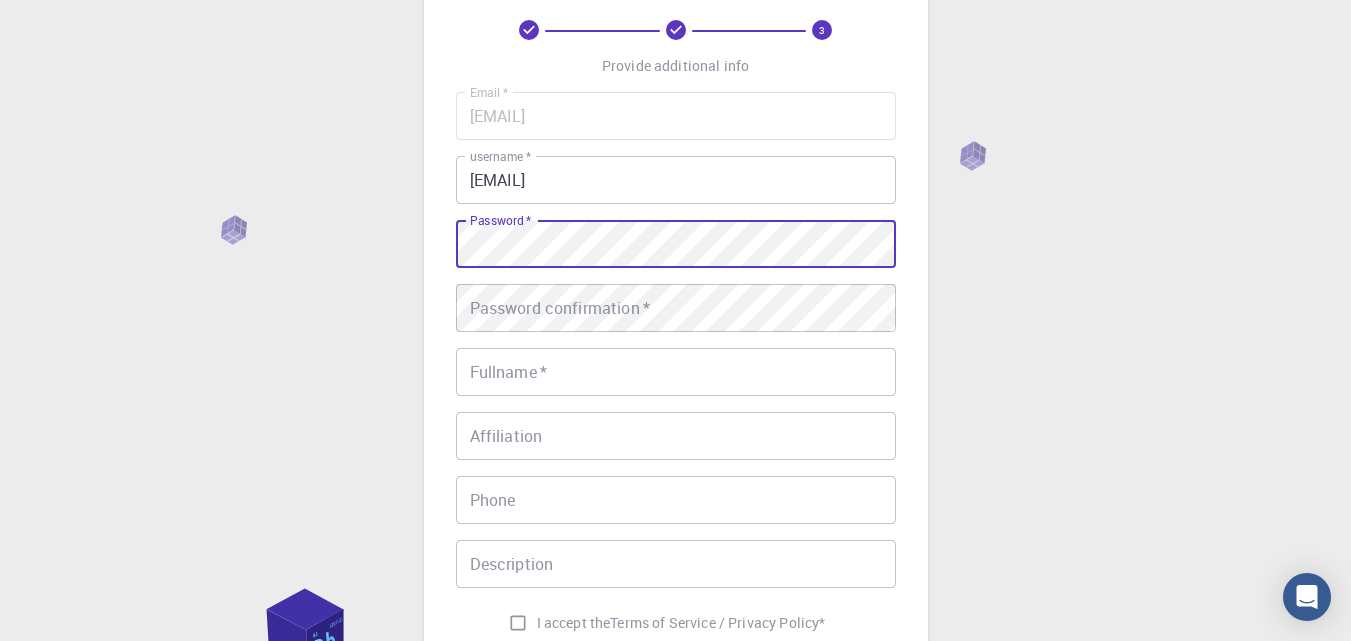 click on "3 Provide additional info Email   * [EMAIL] Email   * username   * [EMAIL] username   * Password   * Password   * Password confirmation   * Password confirmation   * Fullname   * Fullname   * Affiliation Affiliation Phone Phone Description Description I accept the  Terms of Service / Privacy Policy  * REGISTER Already on Mat3ra? Sign in" at bounding box center [676, 359] 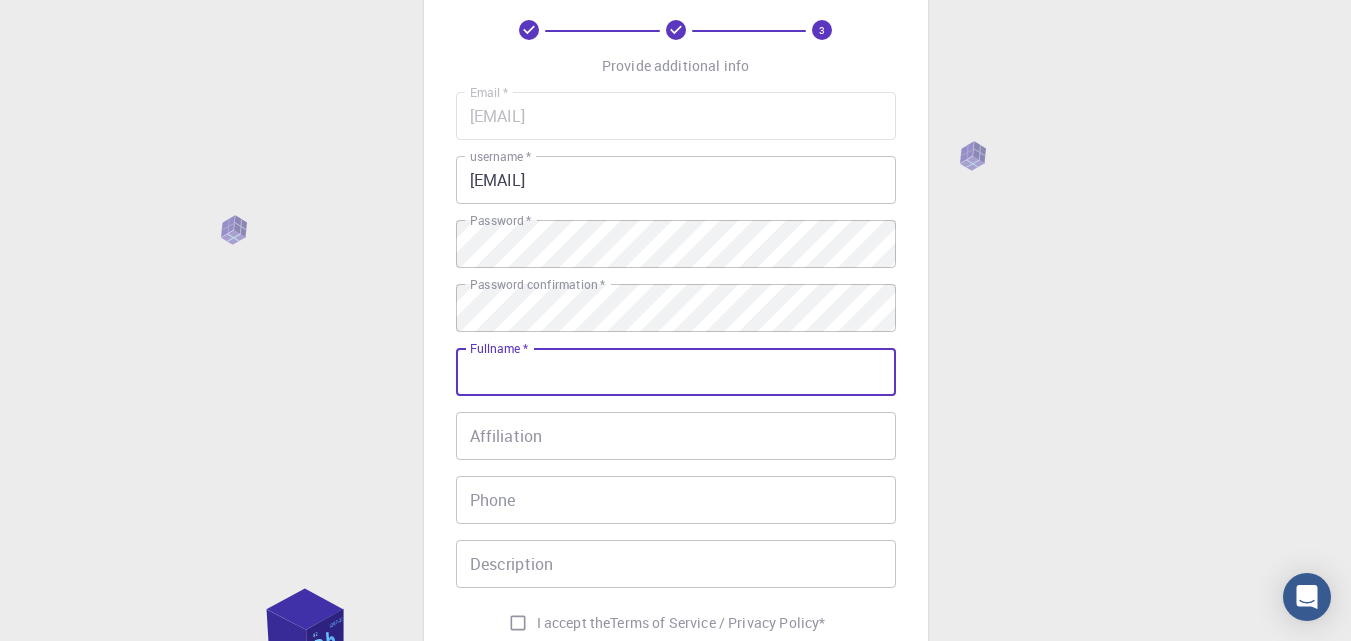 click on "Fullname   *" at bounding box center [676, 372] 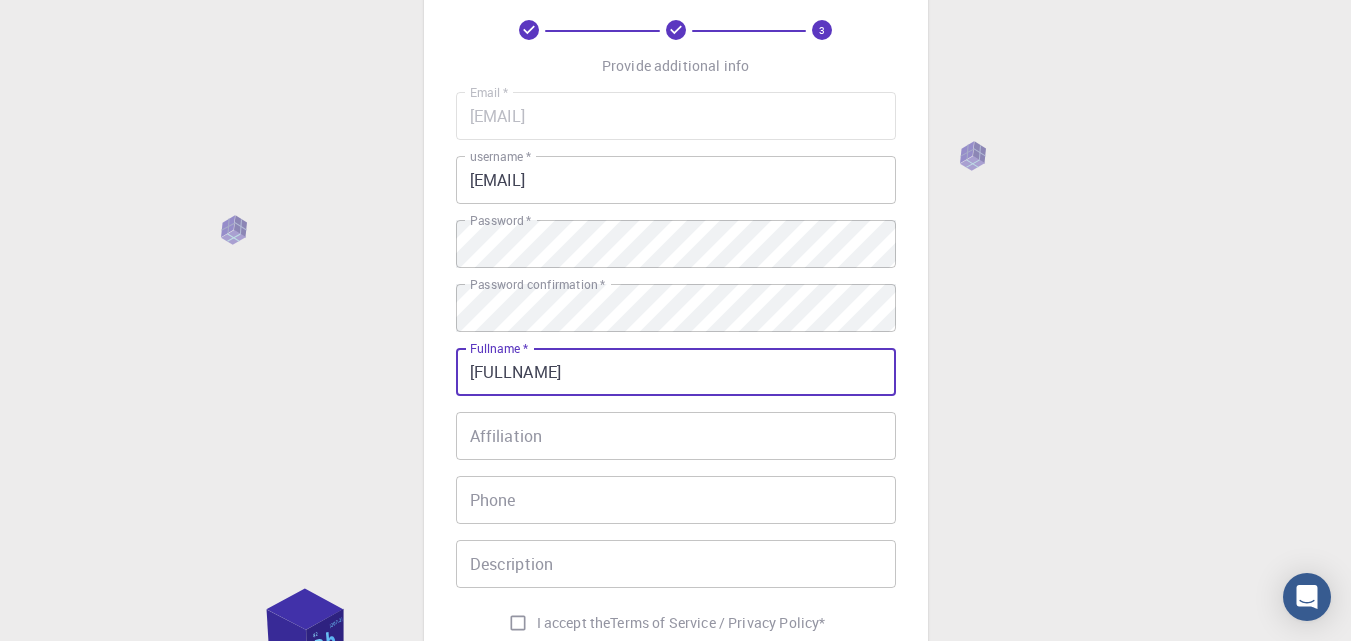 type on "[FULLNAME]" 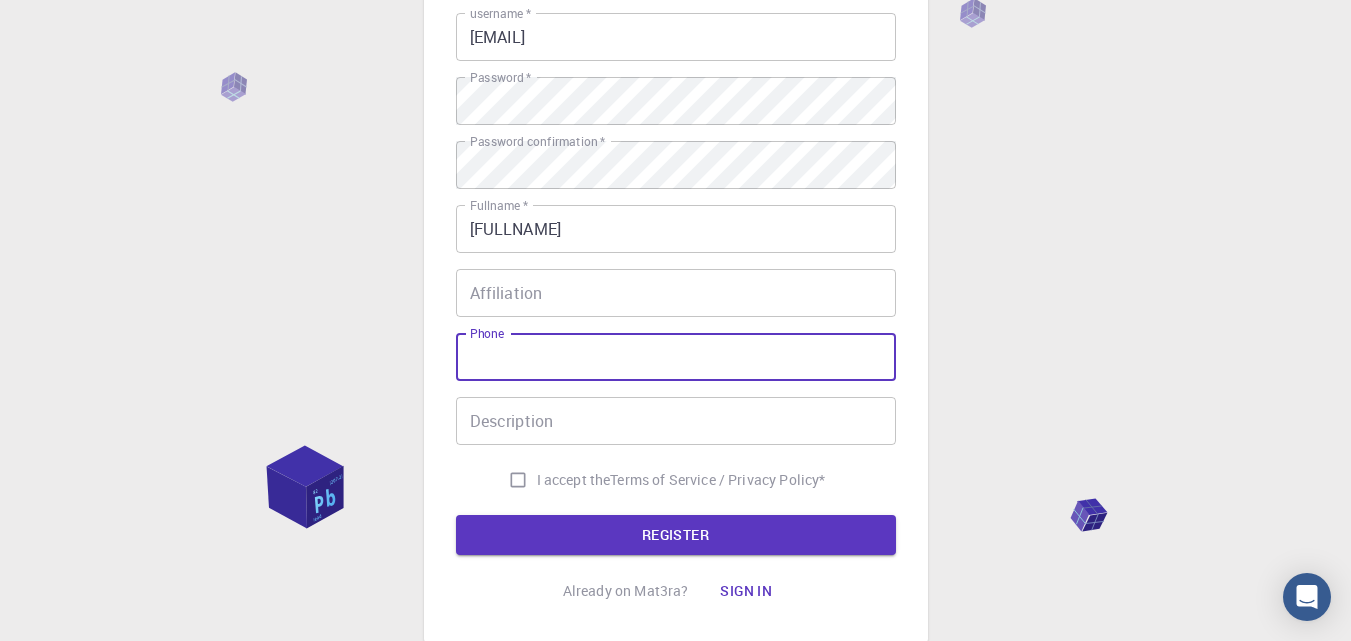 scroll, scrollTop: 300, scrollLeft: 0, axis: vertical 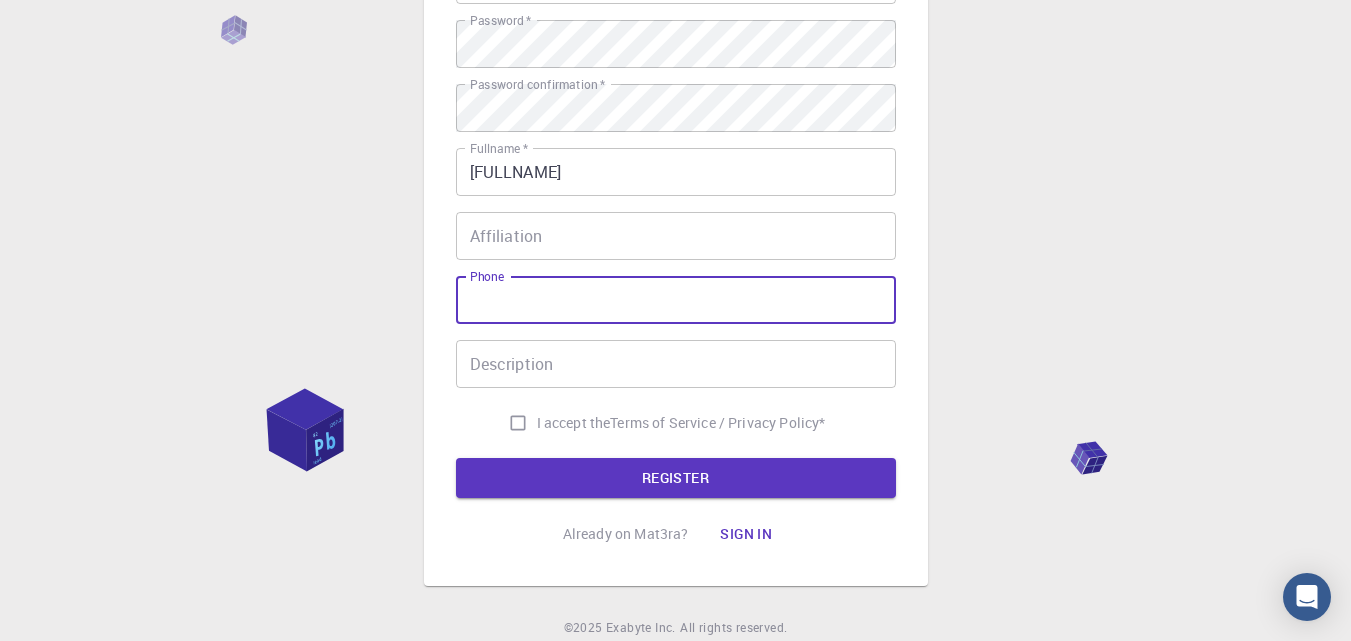 click on "I accept the  Terms of Service / Privacy Policy  *" at bounding box center (518, 423) 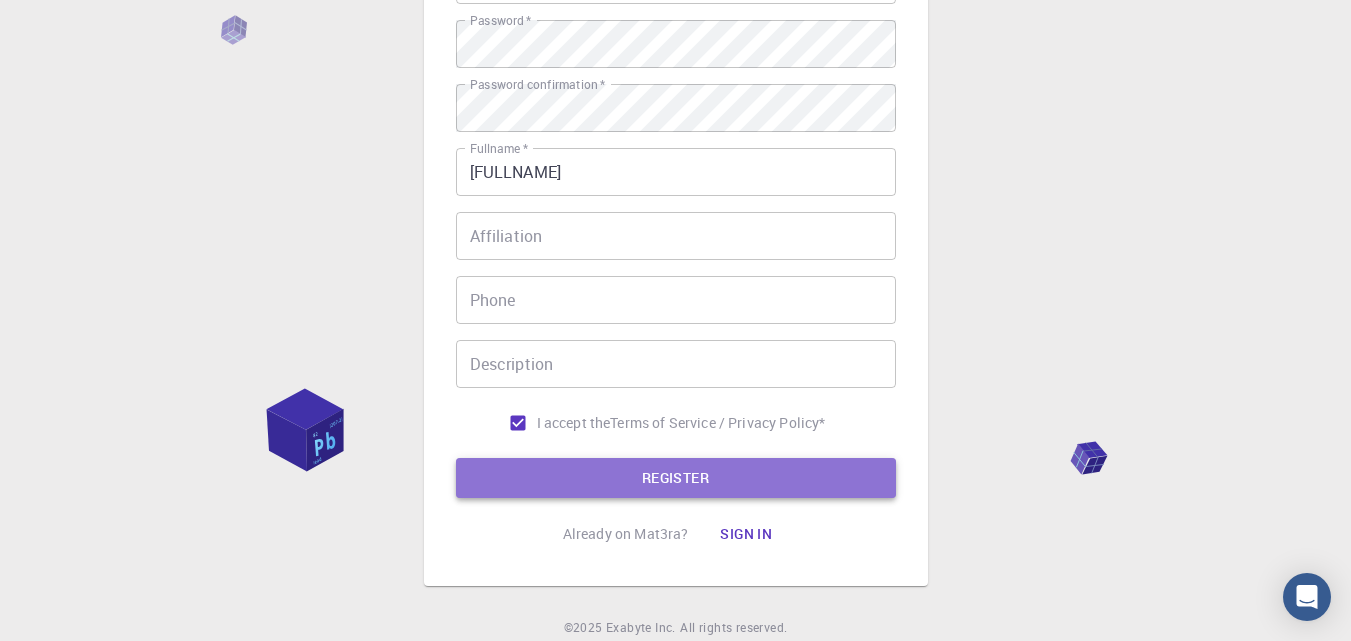 click on "REGISTER" at bounding box center [676, 478] 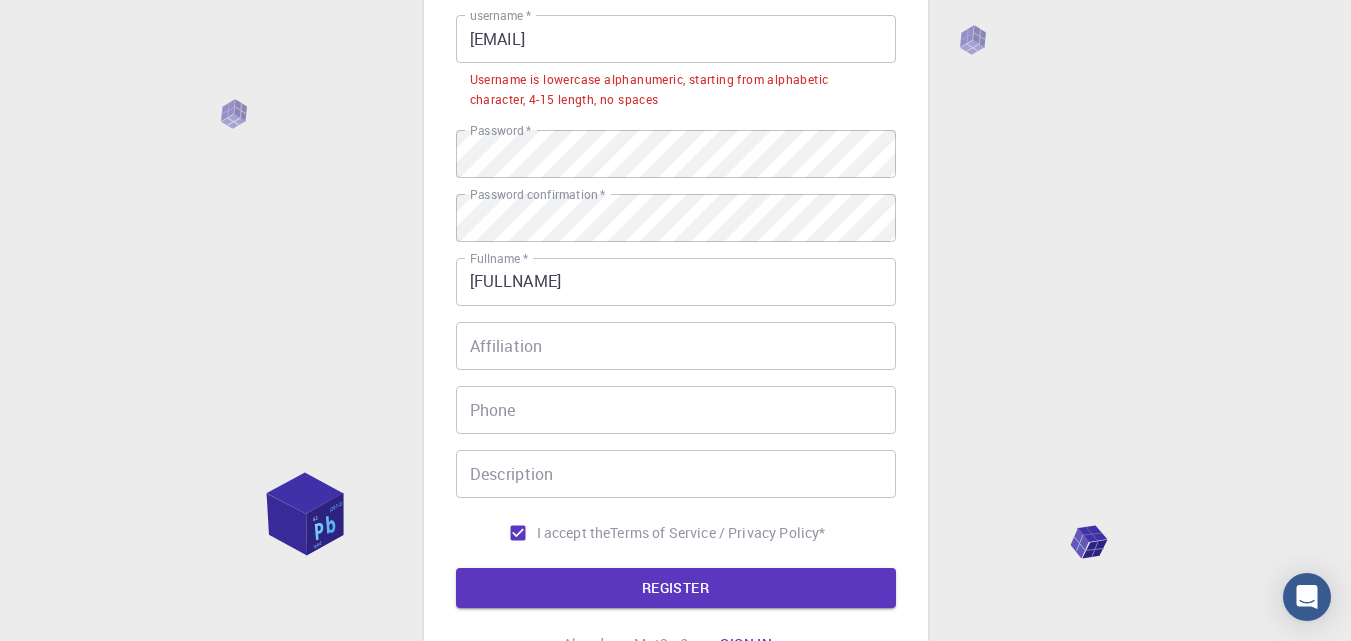scroll, scrollTop: 100, scrollLeft: 0, axis: vertical 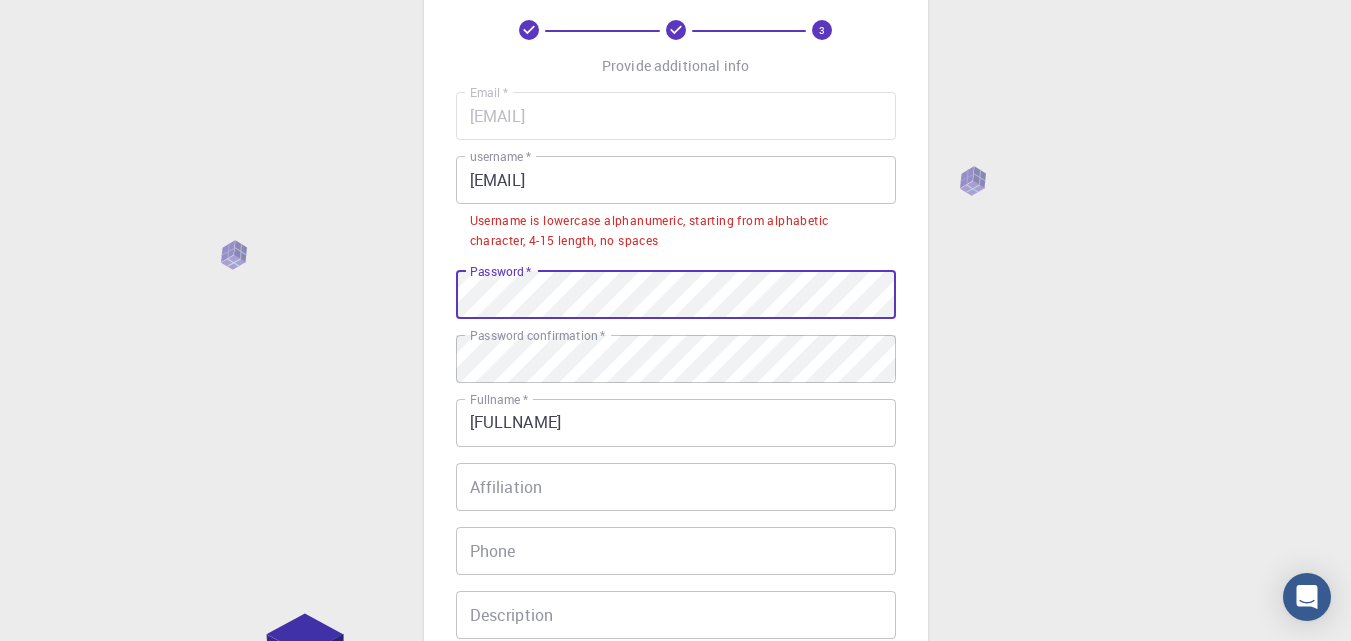 click on "3 Provide additional info Email   * [EMAIL] Email   * username   * [EMAIL] username   * Username is lowercase alphanumeric, starting from alphabetic character, 4-15 length, no spaces Password   * Password   * Password confirmation   * Password confirmation   * Fullname   * [FULLNAME] Fullname   * Affiliation Affiliation Phone Phone Description Description I accept the  Terms of Service / Privacy Policy  * REGISTER Already on Mat3ra? Sign in" at bounding box center (676, 384) 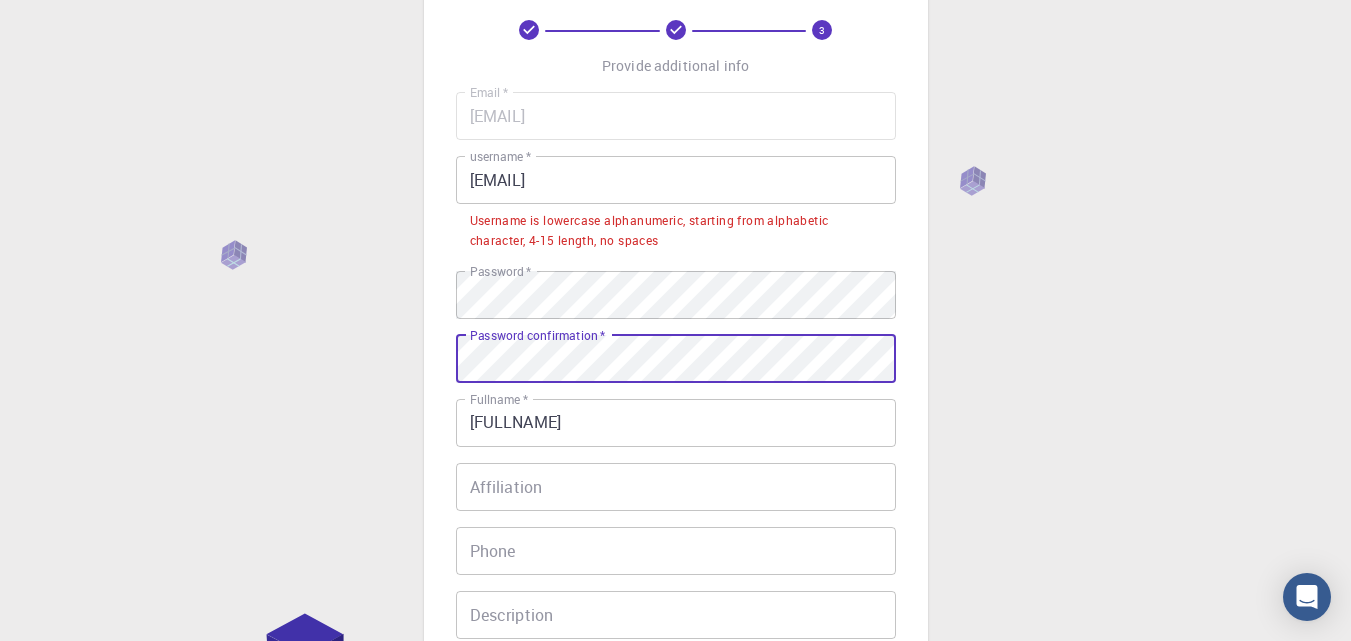 click on "3 Provide additional info Email   * [EMAIL] Email   * username   * [EMAIL] username   * Username is lowercase alphanumeric, starting from alphabetic character, 4-15 length, no spaces Password   * Password   * Password confirmation   * Password confirmation   * Fullname   * [FULLNAME] Fullname   * Affiliation Affiliation Phone Phone Description Description I accept the  Terms of Service / Privacy Policy  * REGISTER Already on Mat3ra? Sign in" at bounding box center (676, 384) 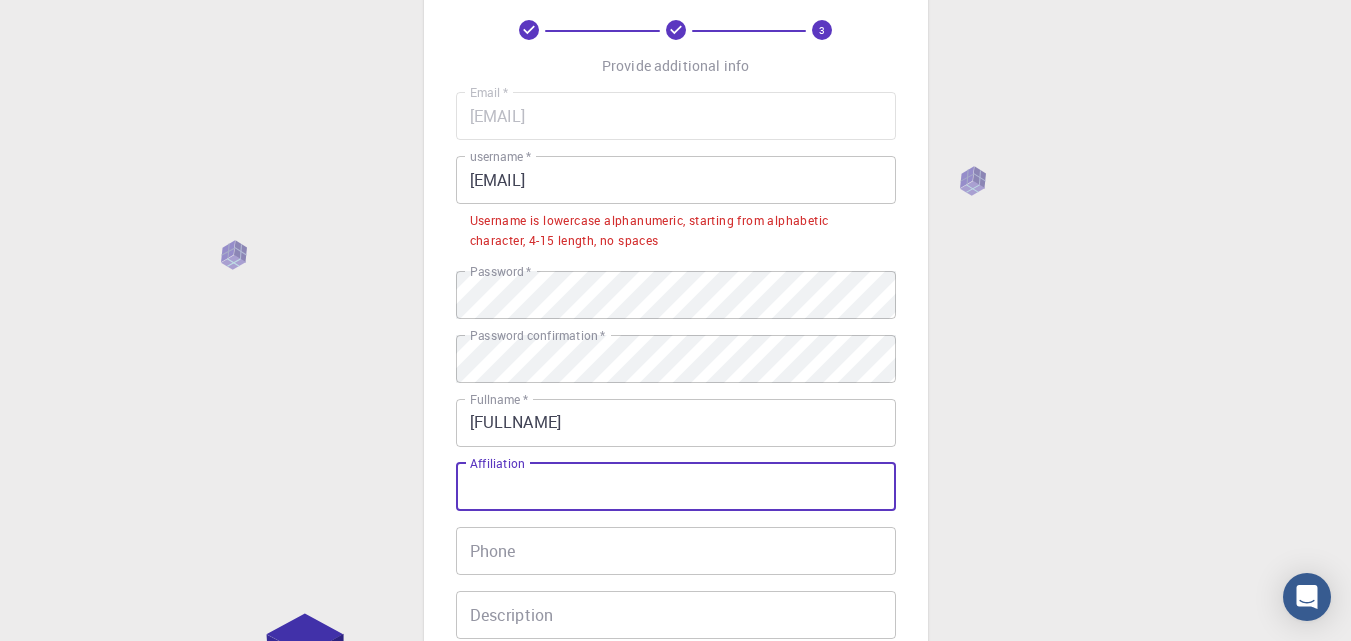 click on "Affiliation" at bounding box center [676, 487] 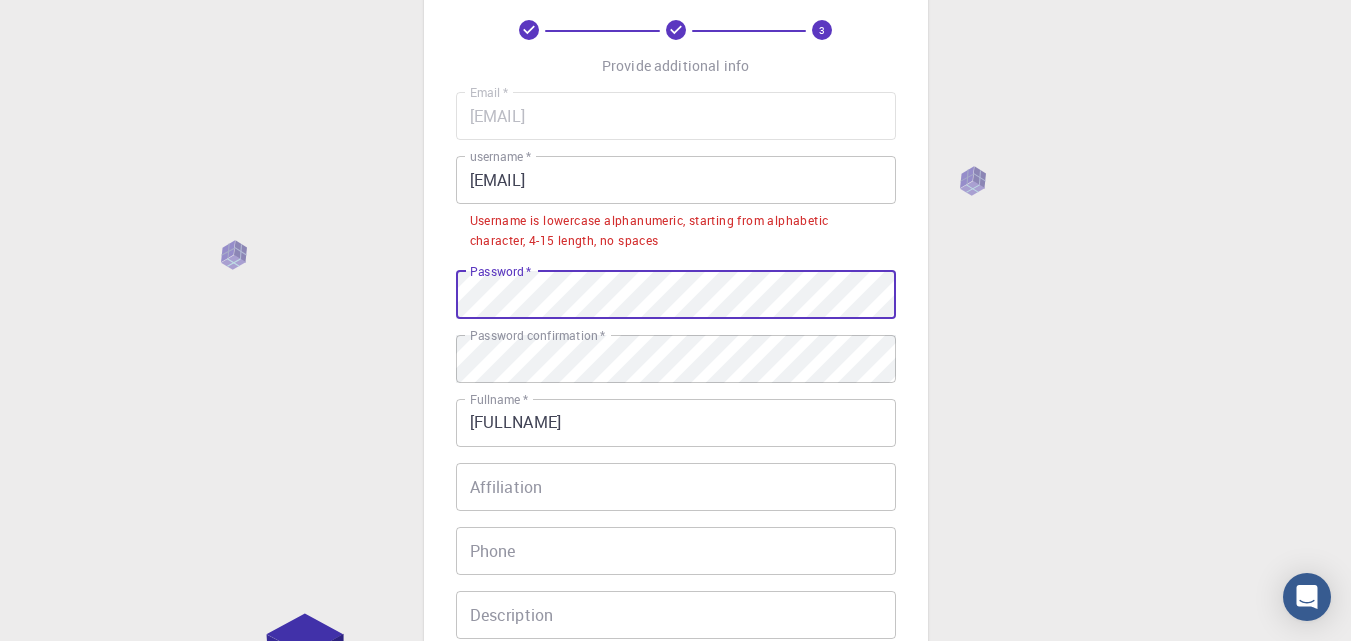 click on "3 Provide additional info Email   * [EMAIL] Email   * username   * [EMAIL] username   * Username is lowercase alphanumeric, starting from alphabetic character, 4-15 length, no spaces Password   * Password   * Password confirmation   * Password confirmation   * Fullname   * [FULLNAME] Fullname   * Affiliation Affiliation Phone Phone Description Description I accept the  Terms of Service / Privacy Policy  * REGISTER Already on Mat3ra? Sign in ©  2025   Exabyte Inc.   All rights reserved. Platform version  2025.6.26 . Documentation Video Tutorials Terms of service Privacy statement" at bounding box center [675, 434] 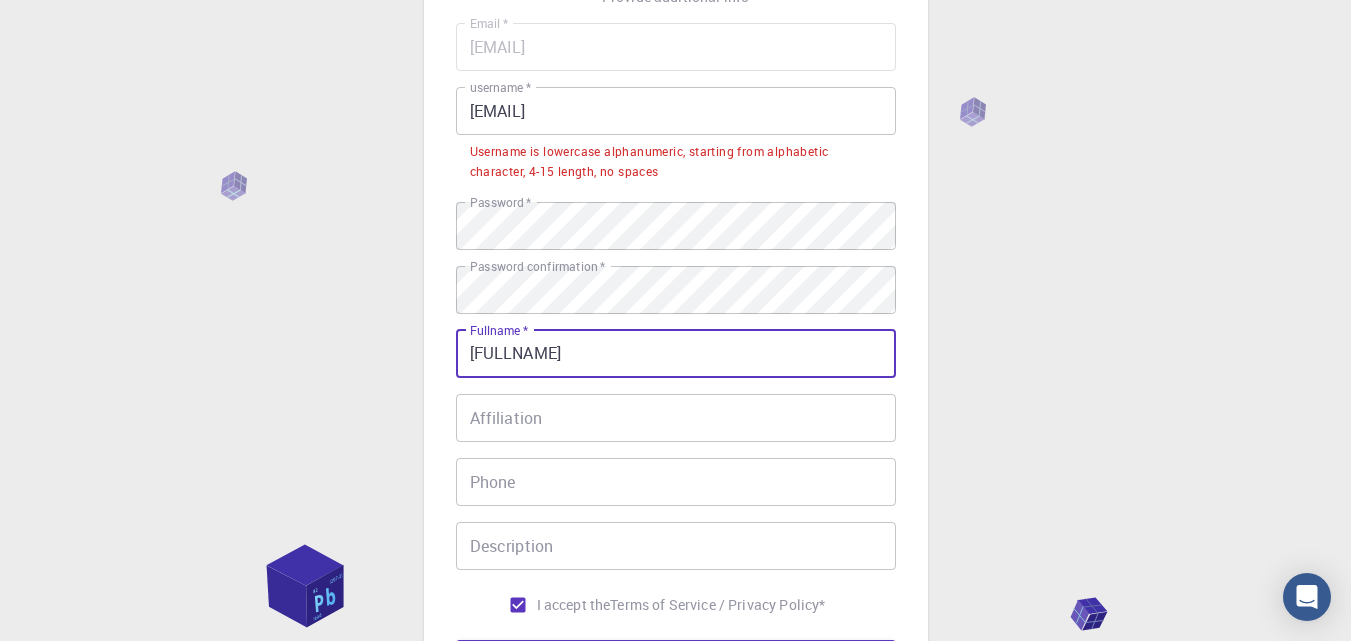 scroll, scrollTop: 100, scrollLeft: 0, axis: vertical 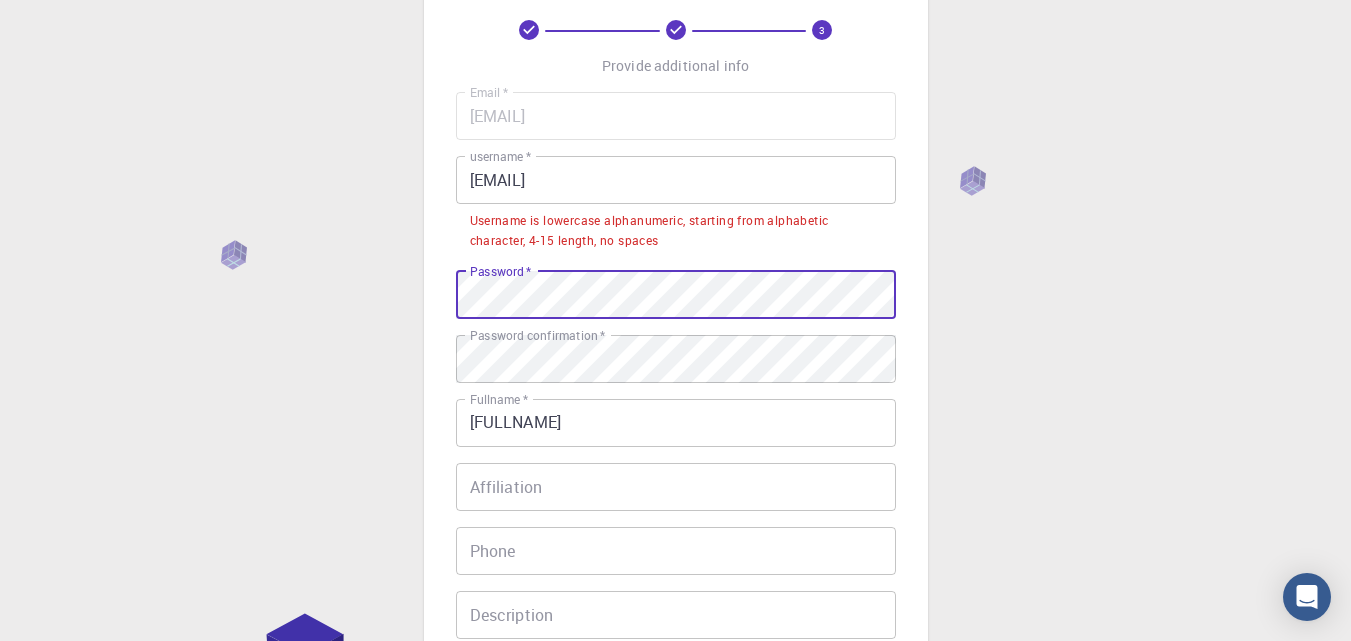 click on "REGISTER" at bounding box center (676, 729) 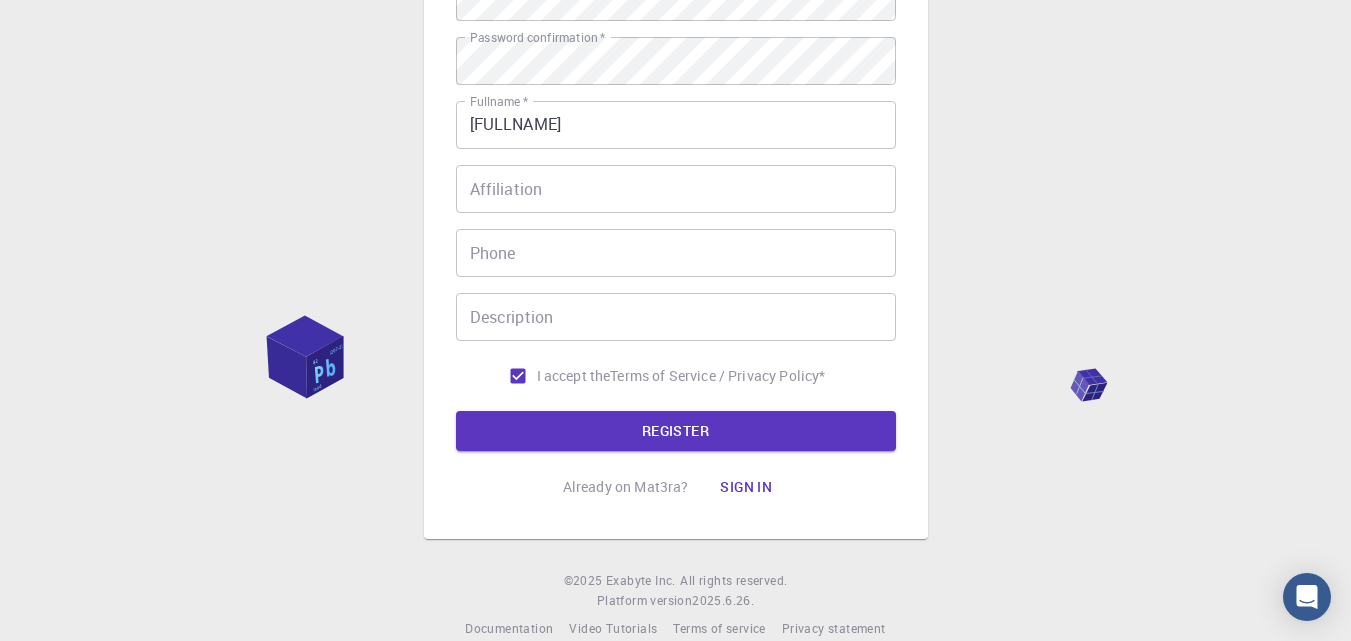 scroll, scrollTop: 400, scrollLeft: 0, axis: vertical 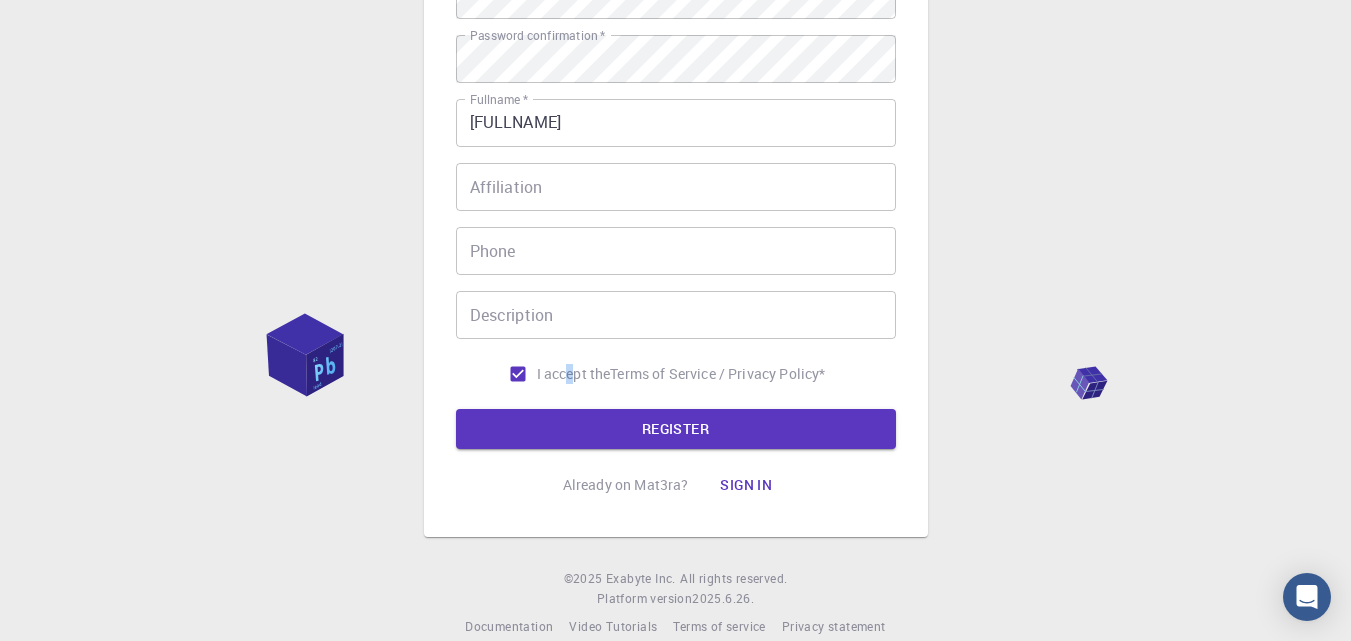 click on "I accept the" at bounding box center (574, 374) 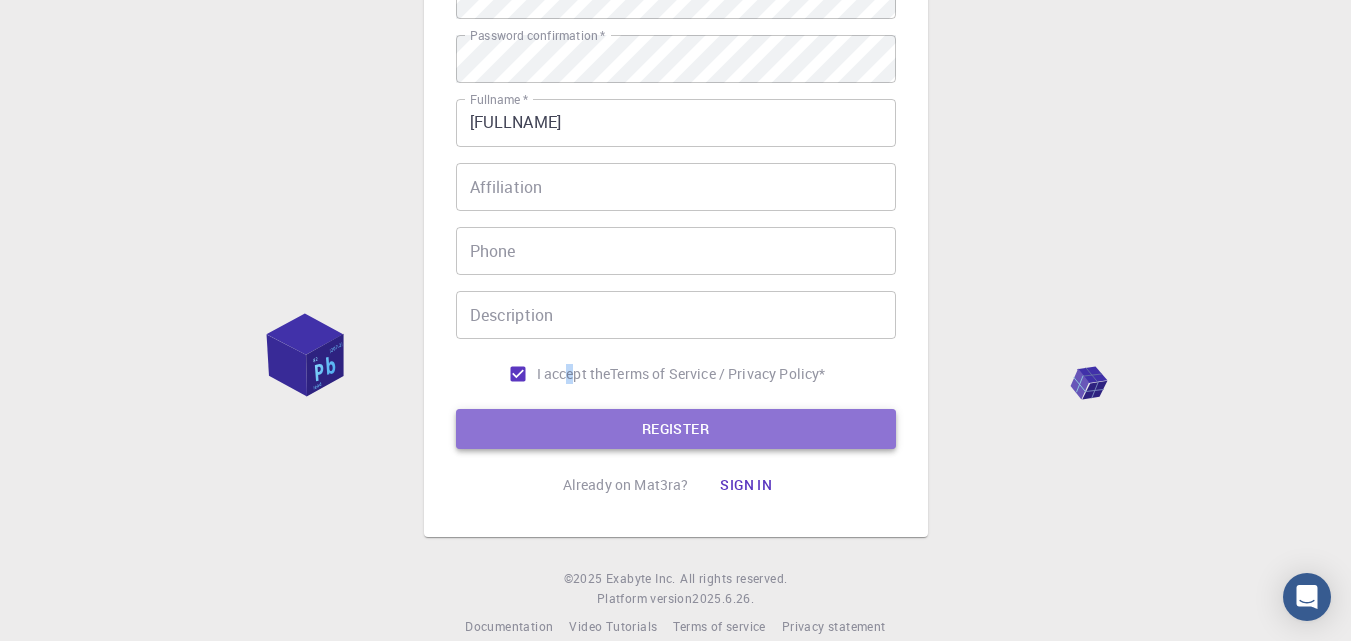 click on "REGISTER" at bounding box center [676, 429] 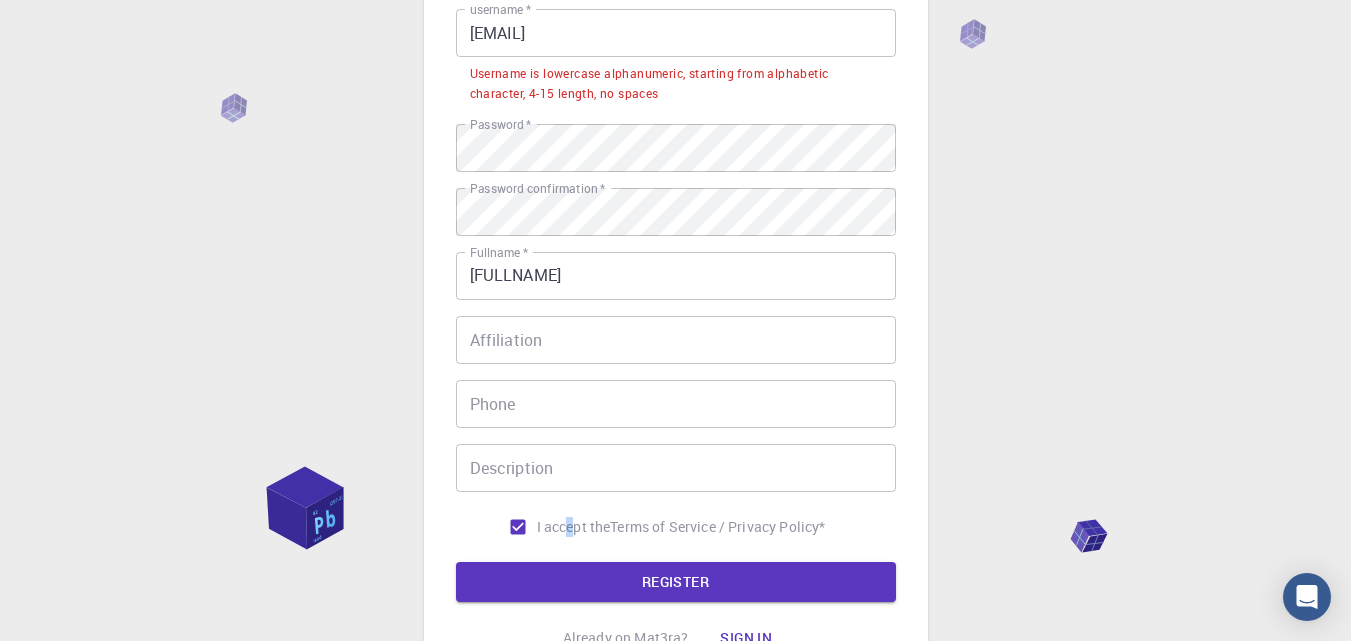 scroll, scrollTop: 300, scrollLeft: 0, axis: vertical 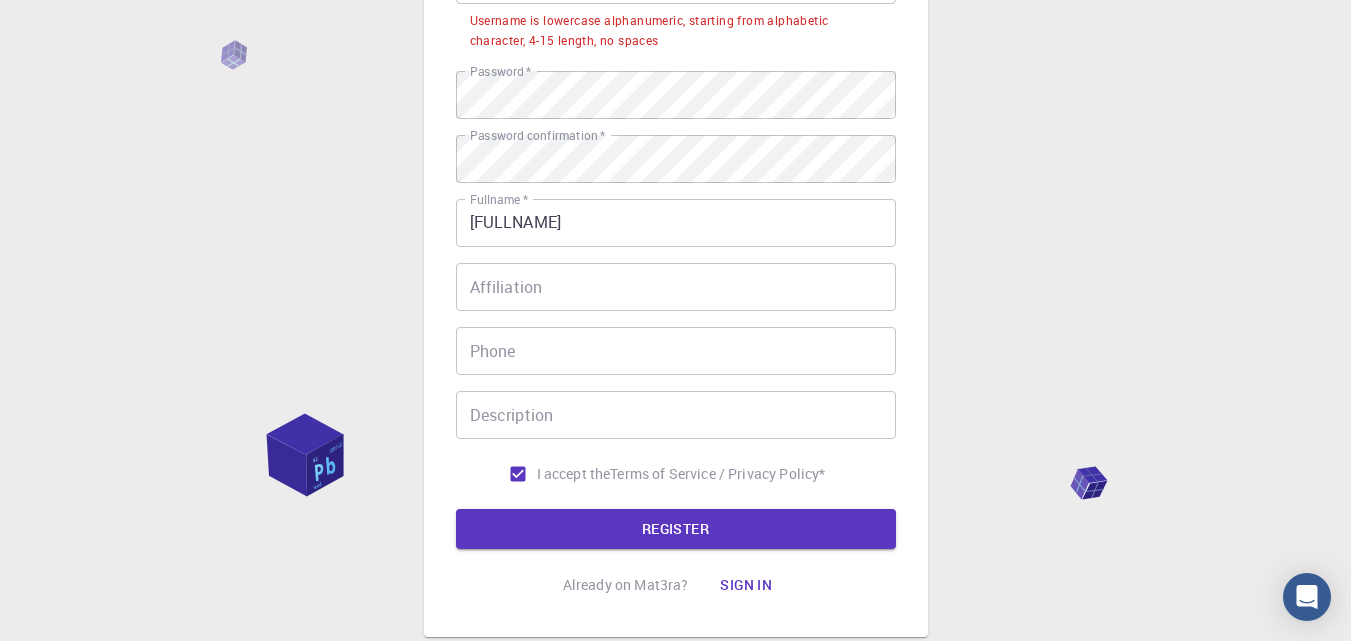 click on "3 Provide additional info Email   * [EMAIL] Email   * username   * [EMAIL] username   * Username is lowercase alphanumeric, starting from alphabetic character, 4-15 length, no spaces Password   * Password   * Password confirmation   * Password confirmation   * Fullname   * [FULLNAME] Fullname   * Affiliation Affiliation Phone Phone Description Description I accept the  Terms of Service / Privacy Policy  * REGISTER Already on Mat3ra? Sign in ©  2025   Exabyte Inc.   All rights reserved. Platform version  2025.6.26 . Documentation Video Tutorials Terms of service Privacy statement" at bounding box center [675, 234] 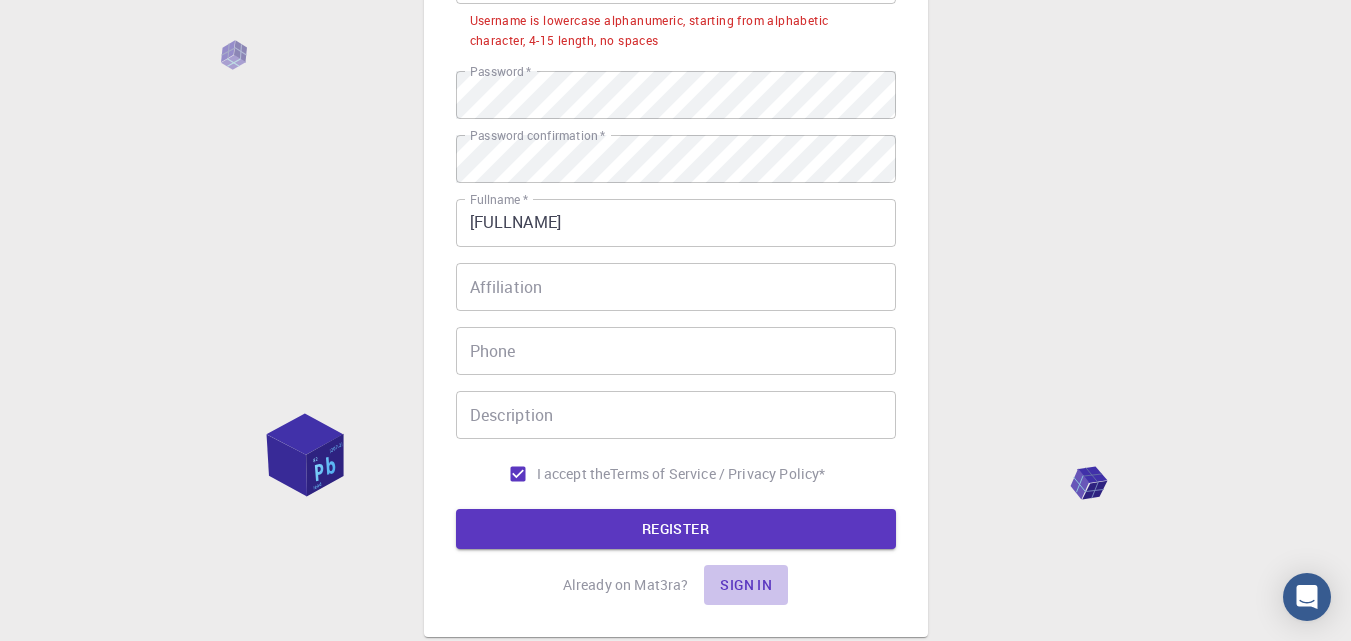 click on "Sign in" at bounding box center [746, 585] 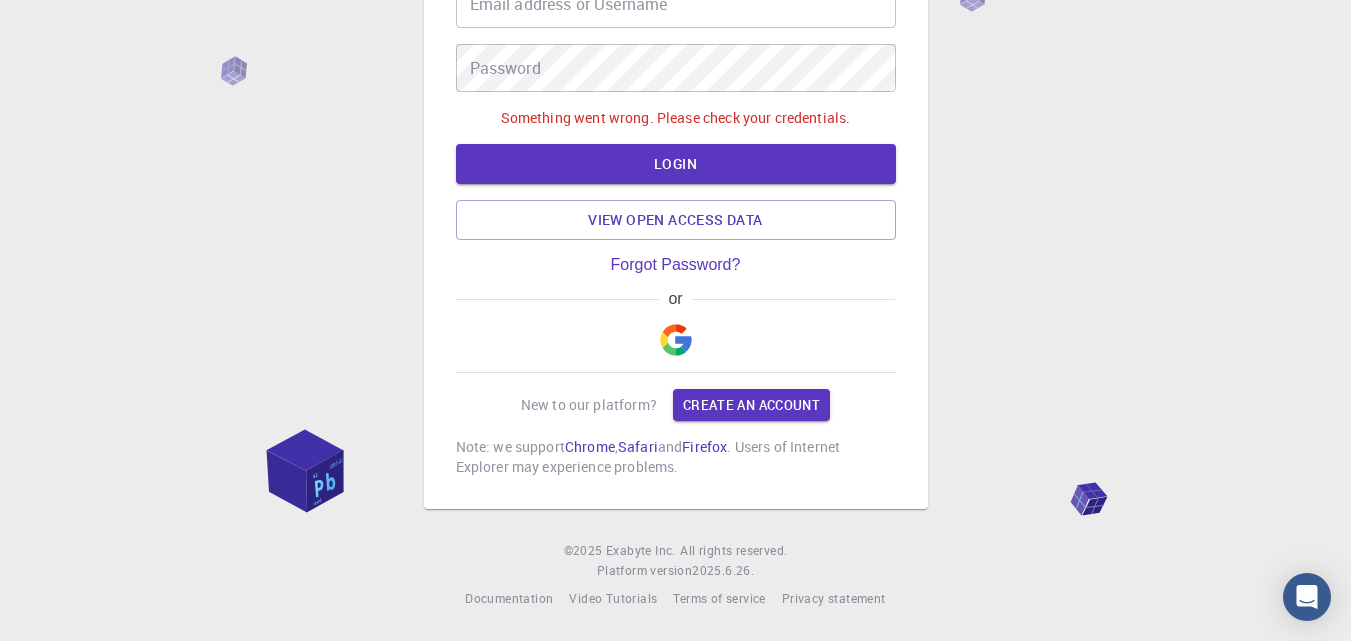 type on "[EMAIL]" 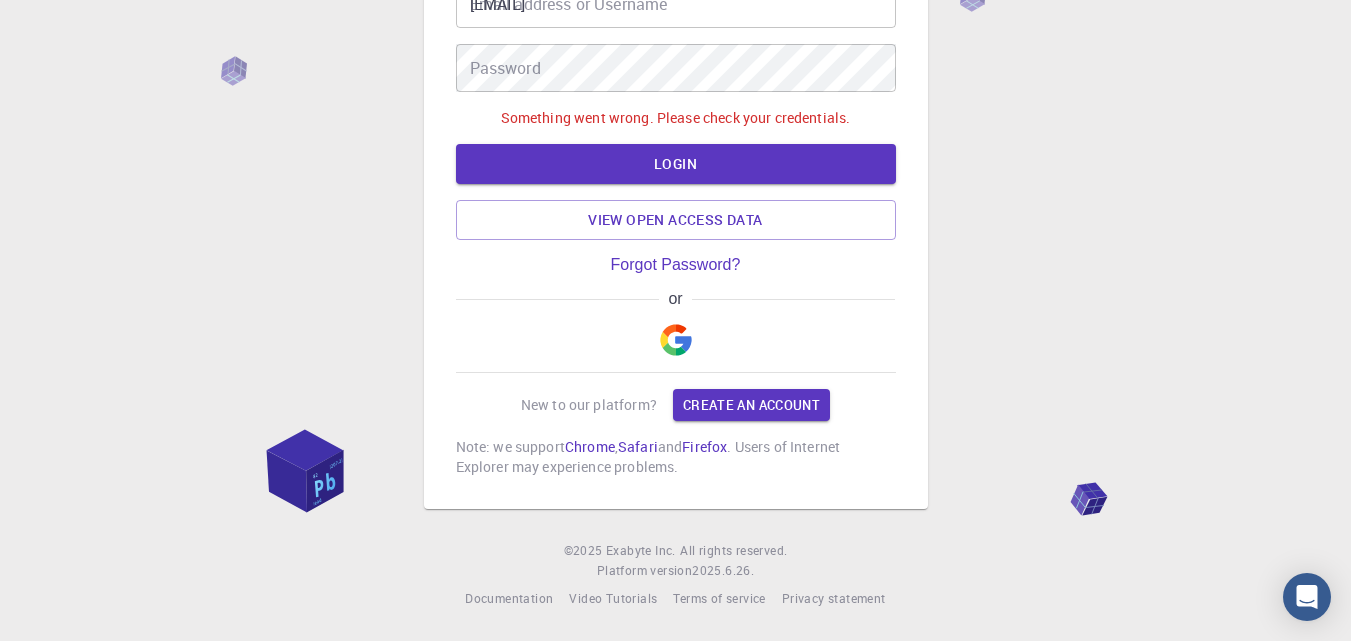 scroll, scrollTop: 104, scrollLeft: 0, axis: vertical 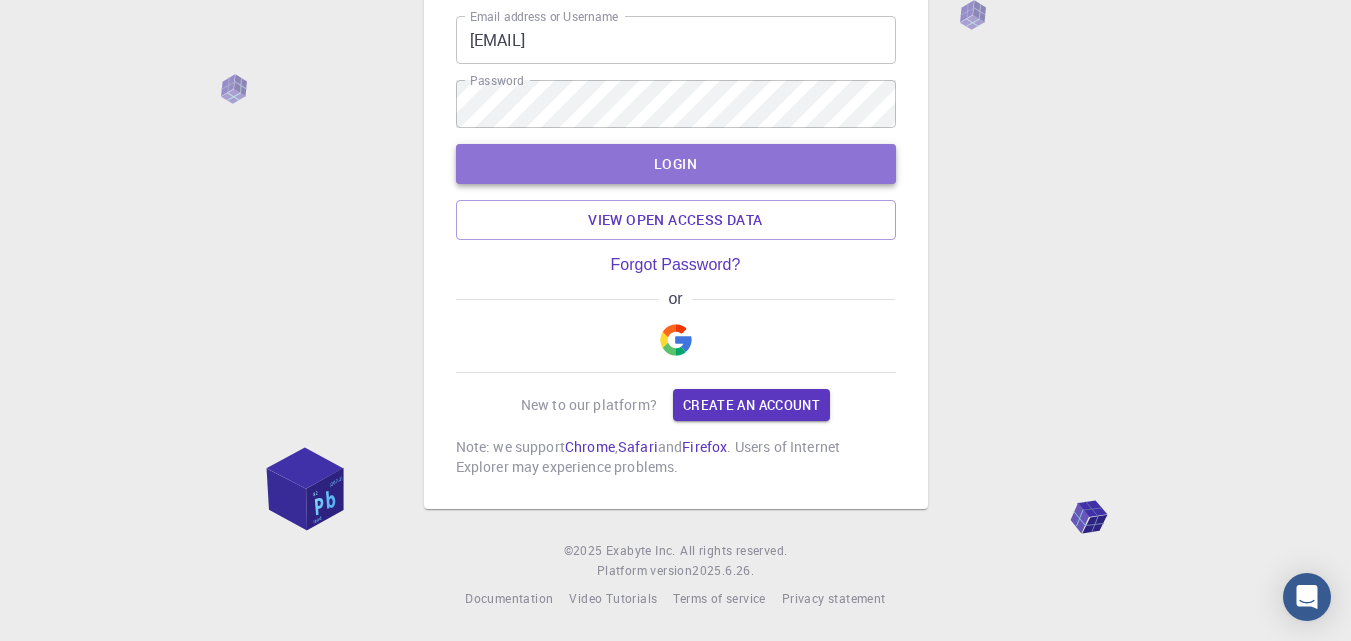 click on "LOGIN" at bounding box center (676, 164) 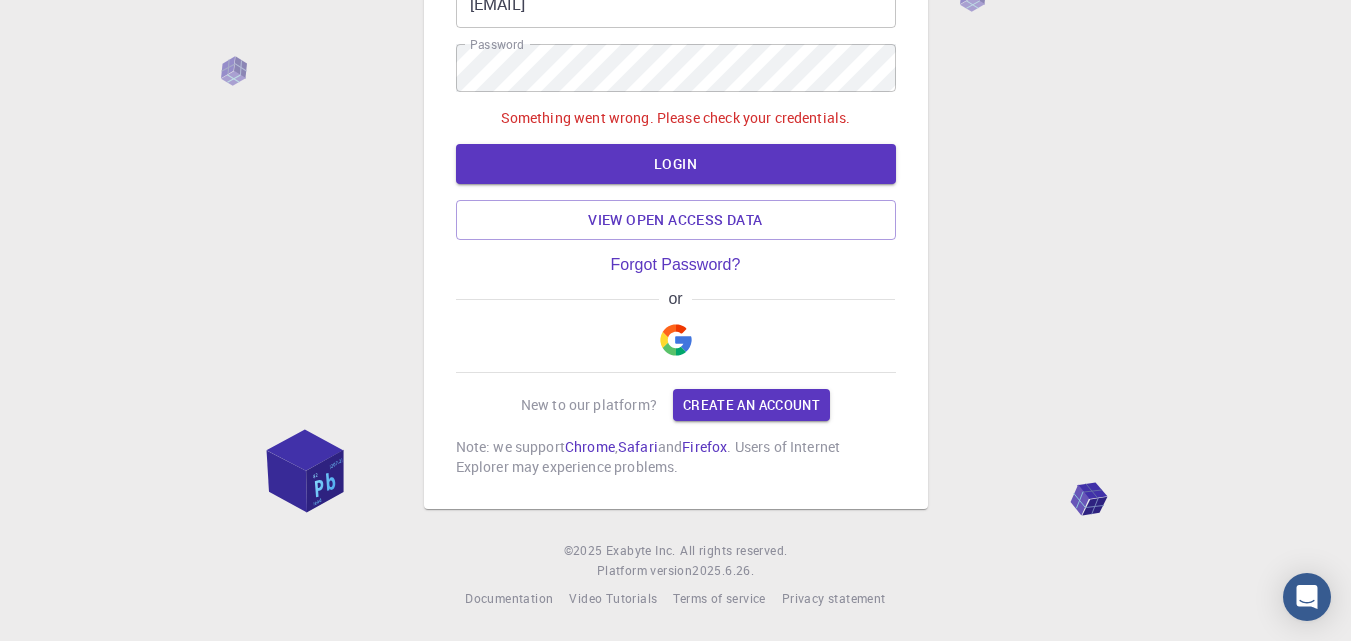 scroll, scrollTop: 0, scrollLeft: 0, axis: both 